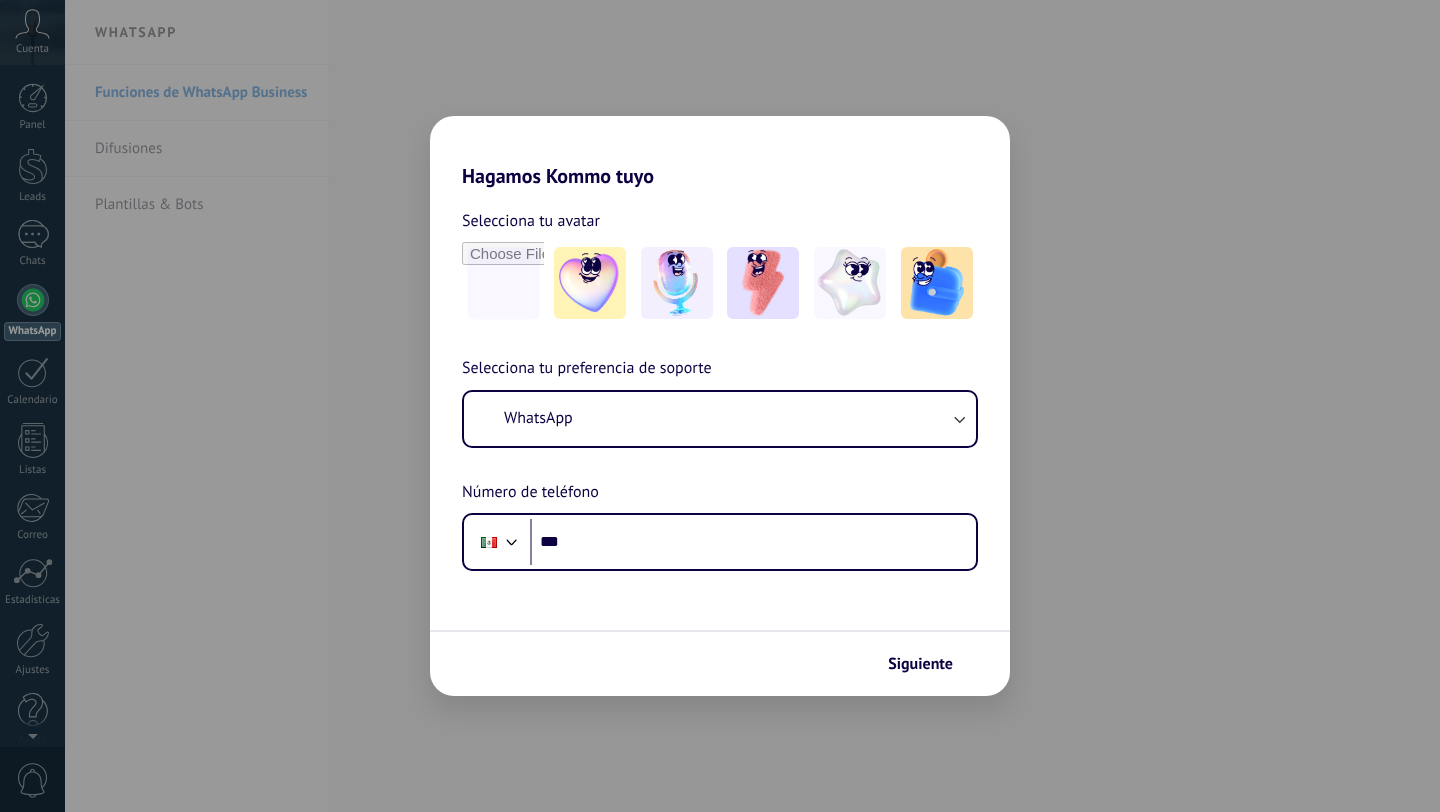 scroll, scrollTop: 0, scrollLeft: 0, axis: both 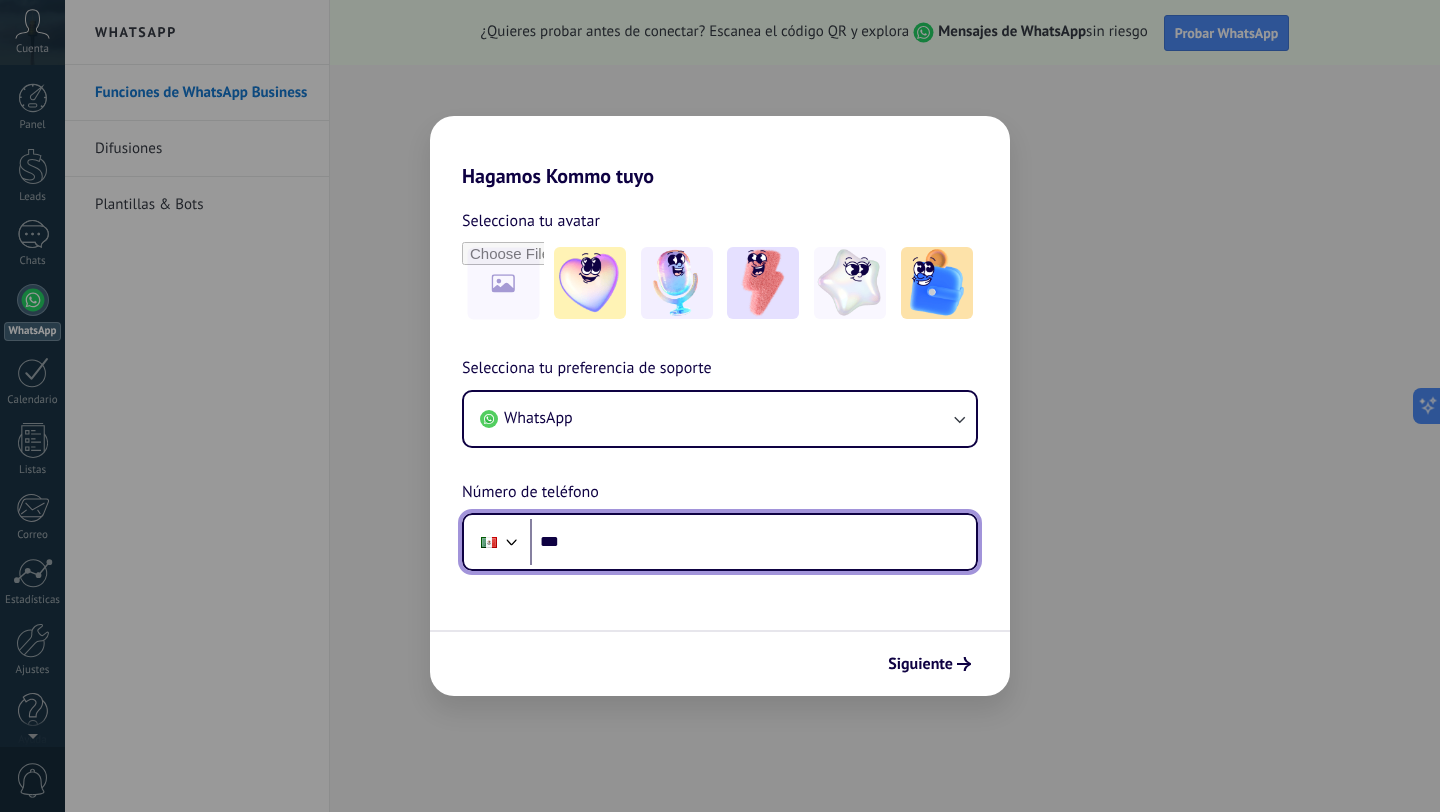 click on "***" at bounding box center [753, 542] 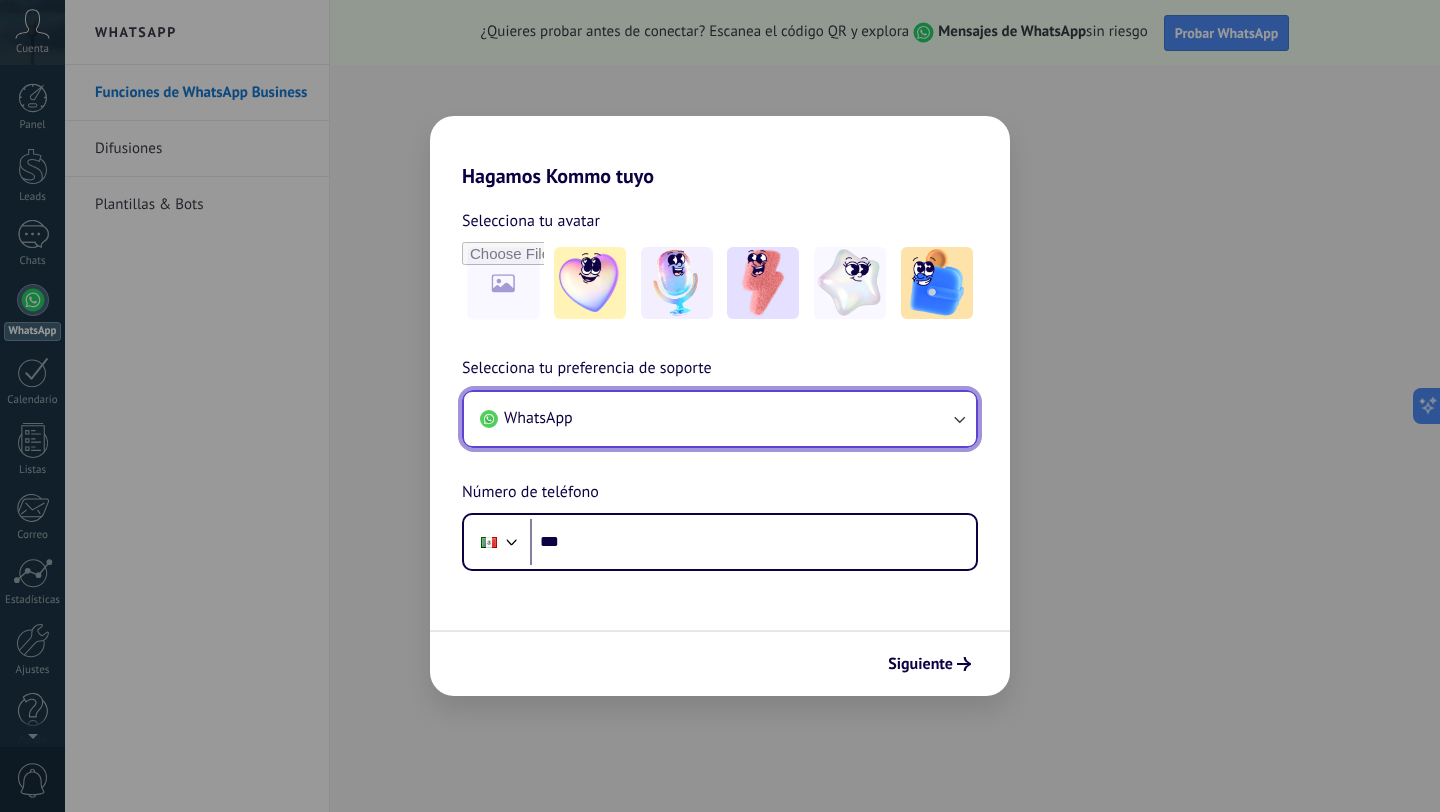 click at bounding box center [959, 419] 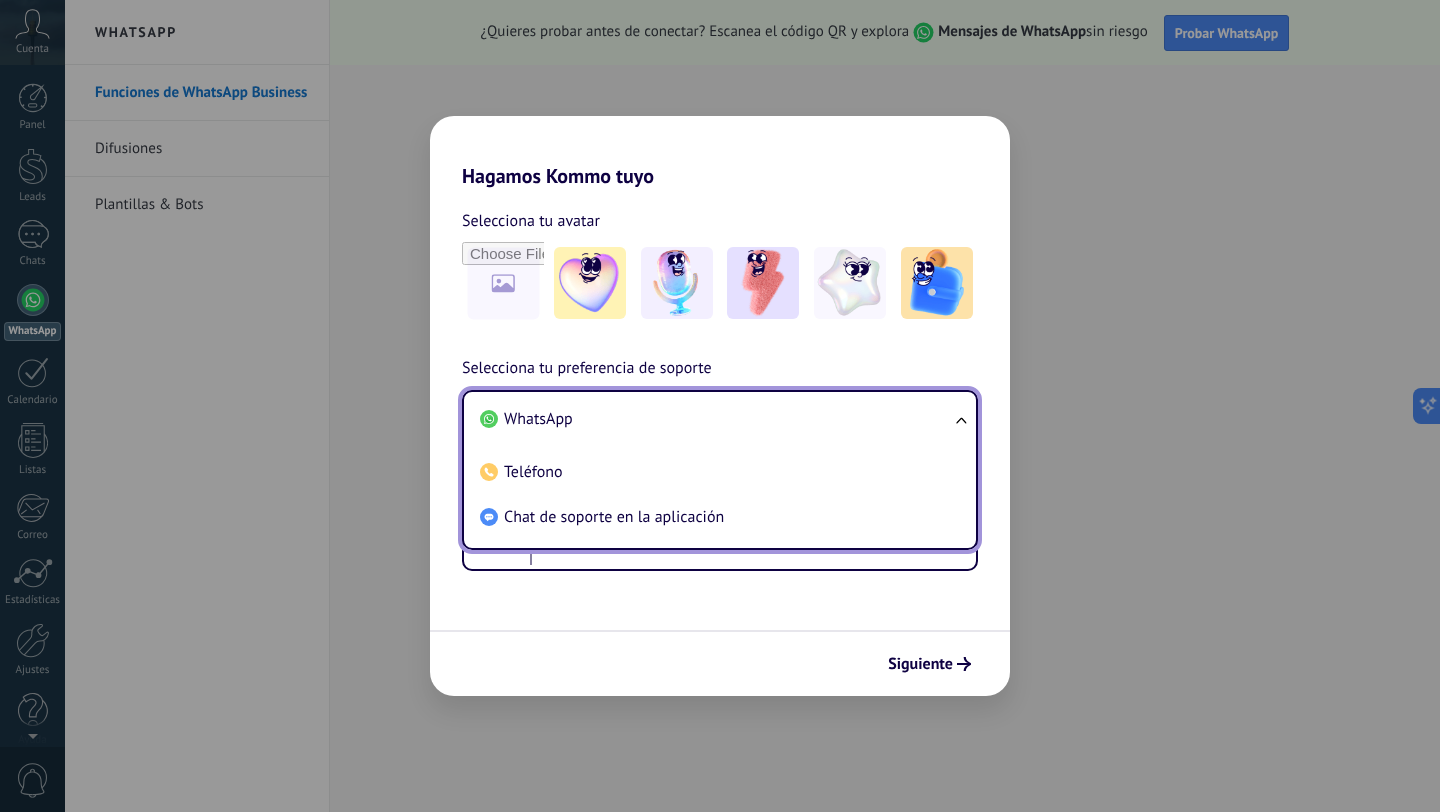 click on "Selecciona tu avatar Selecciona tu preferencia de soporte WhatsApp WhatsApp Teléfono Chat de soporte en la aplicación Número de teléfono Phone ***" at bounding box center (720, 379) 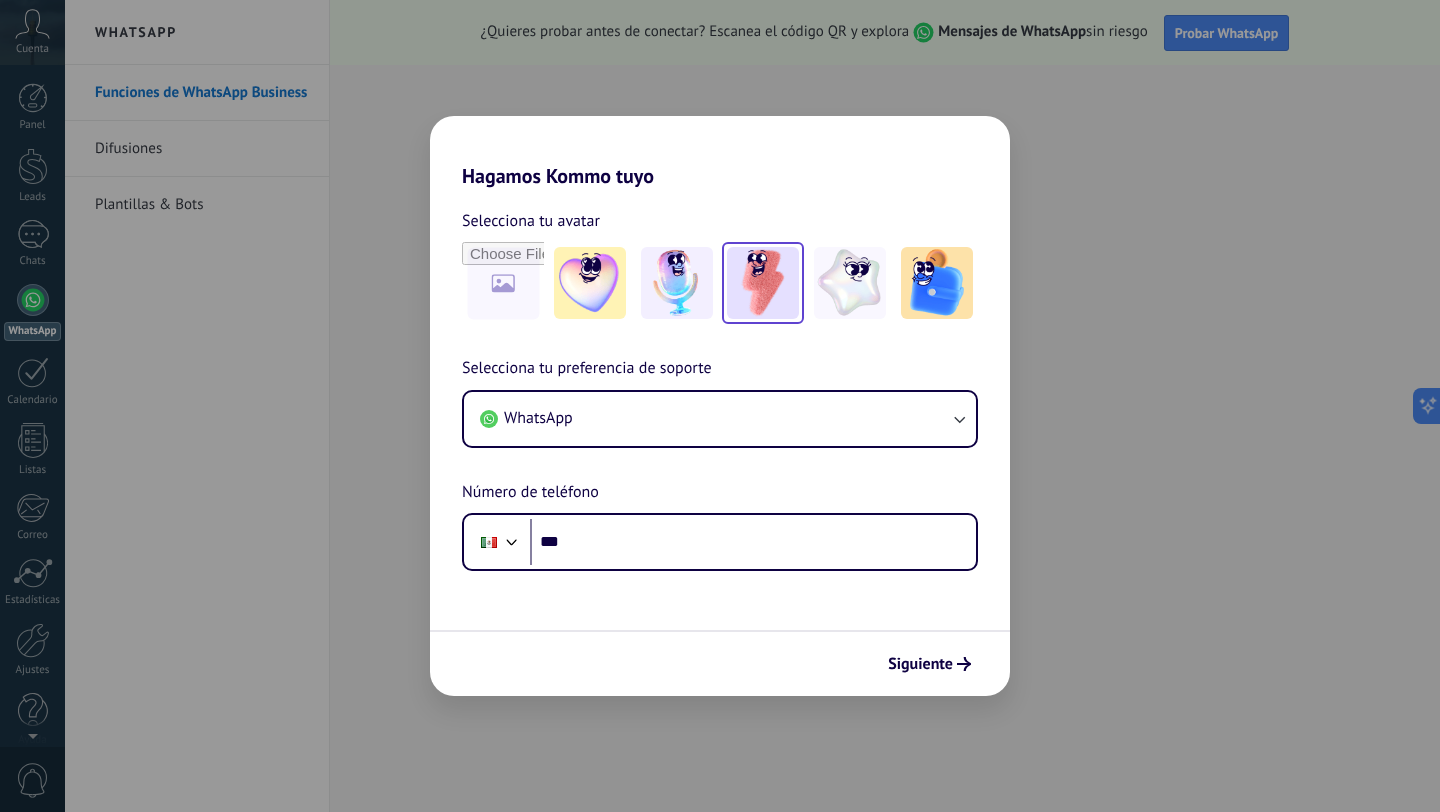 click at bounding box center [590, 283] 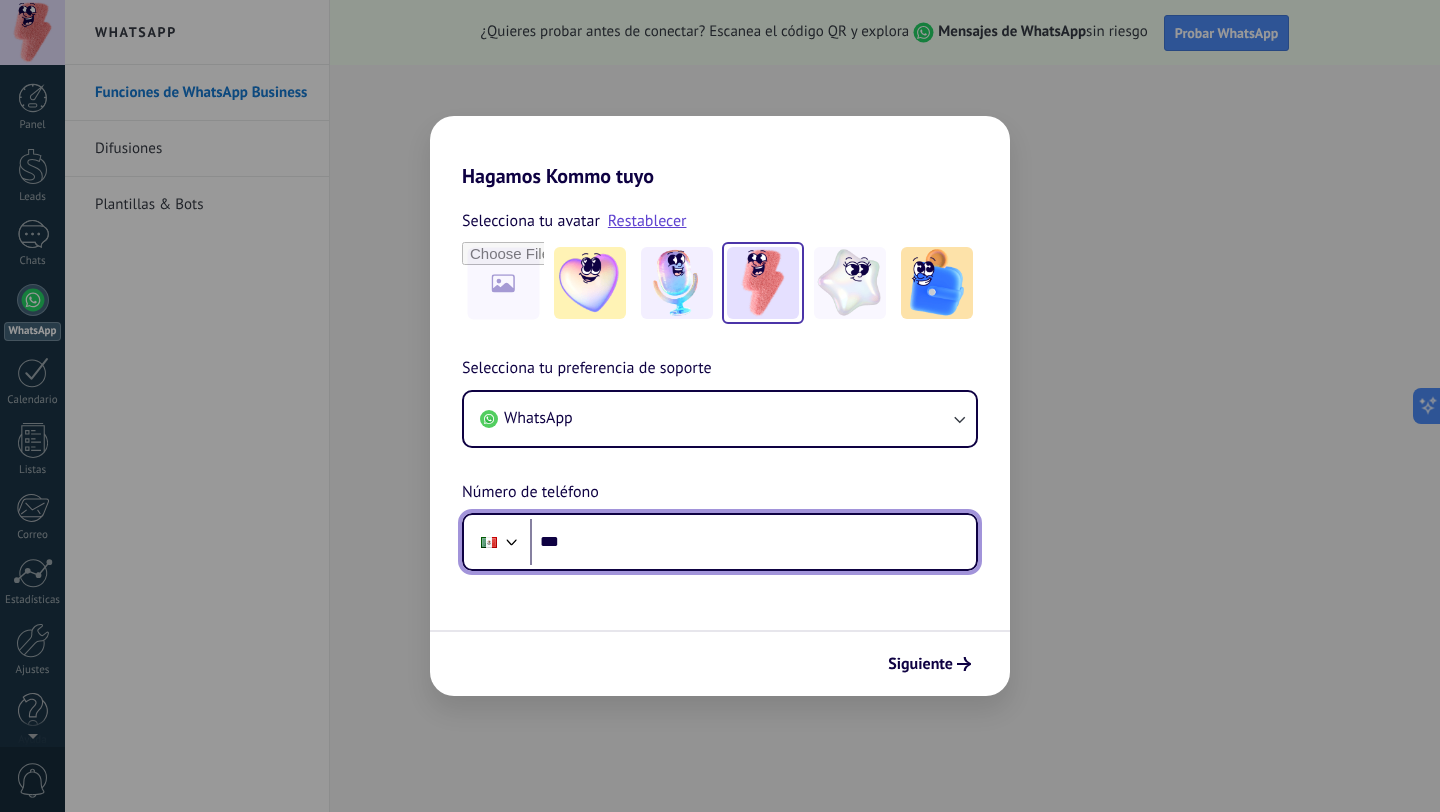 click on "***" at bounding box center [753, 542] 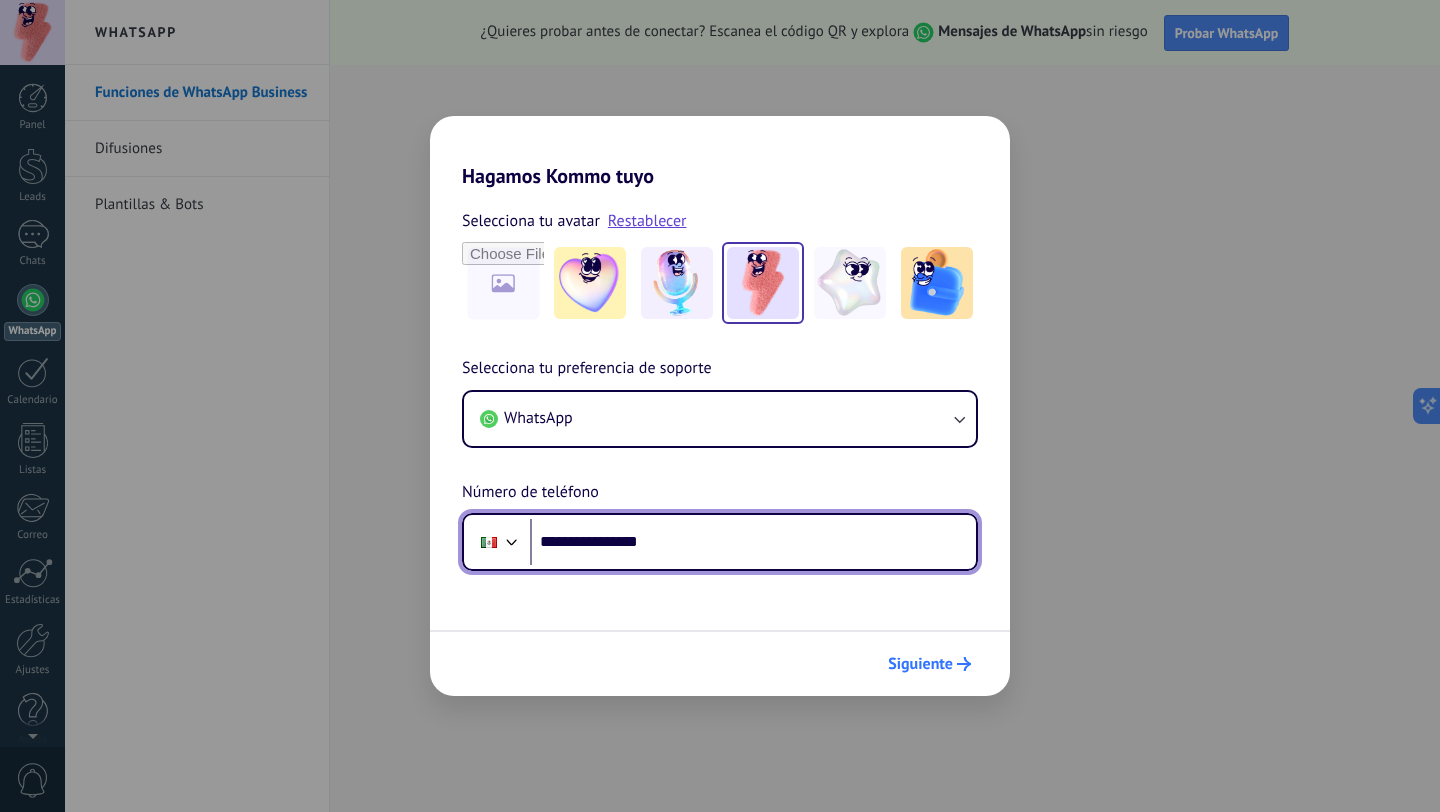 type on "**********" 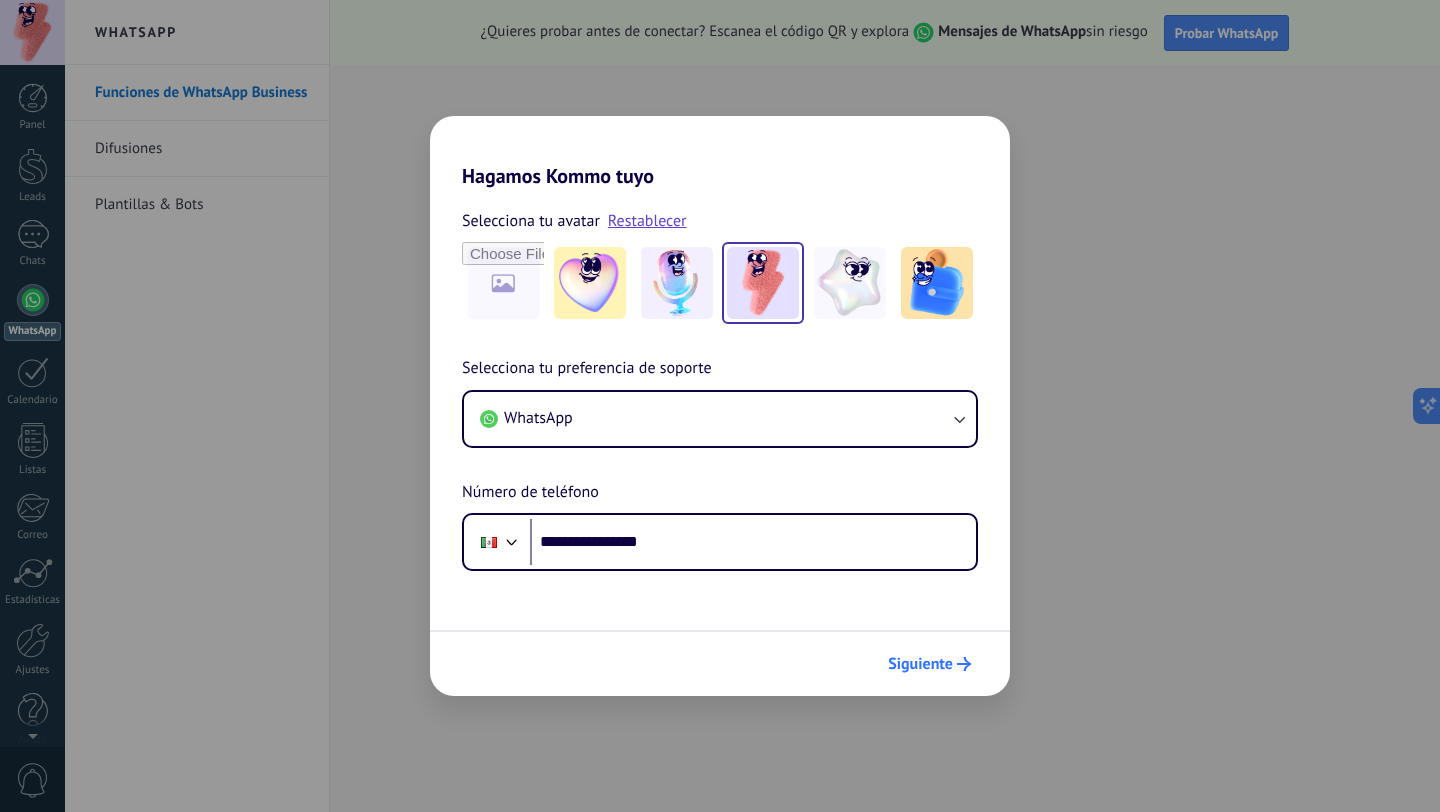click on "Siguiente" at bounding box center [920, 664] 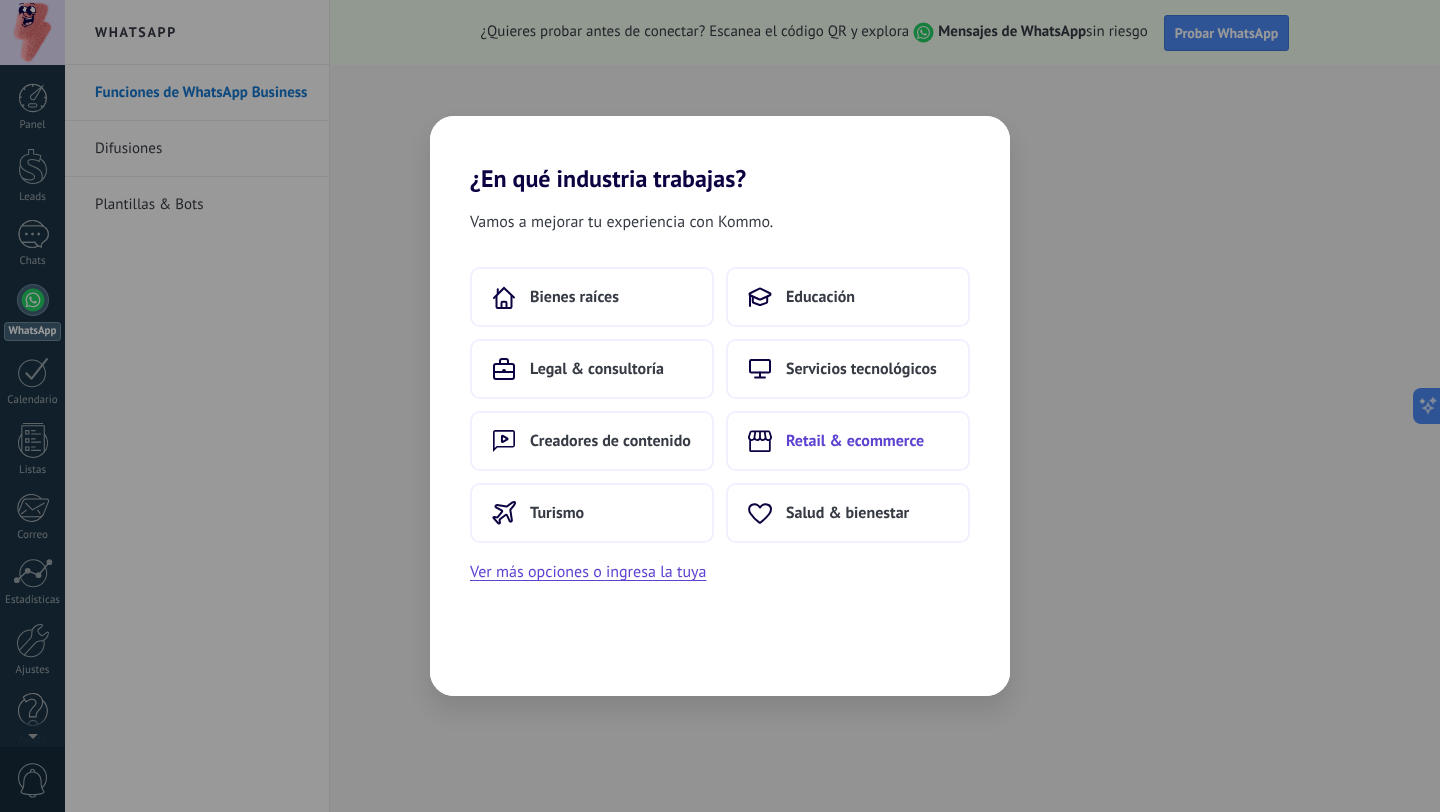click on "Retail & ecommerce" at bounding box center (848, 441) 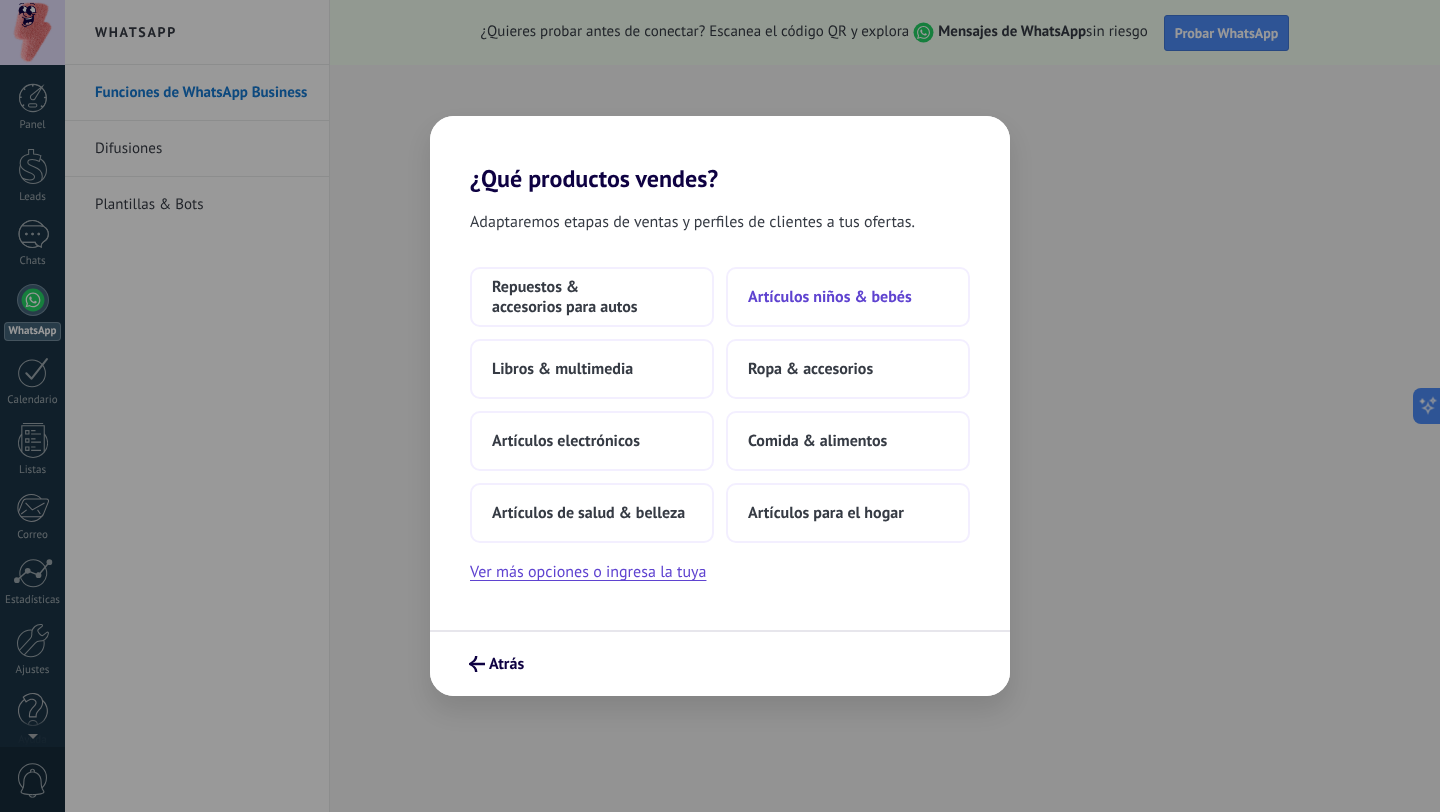 click on "Artículos niños & bebés" at bounding box center [848, 297] 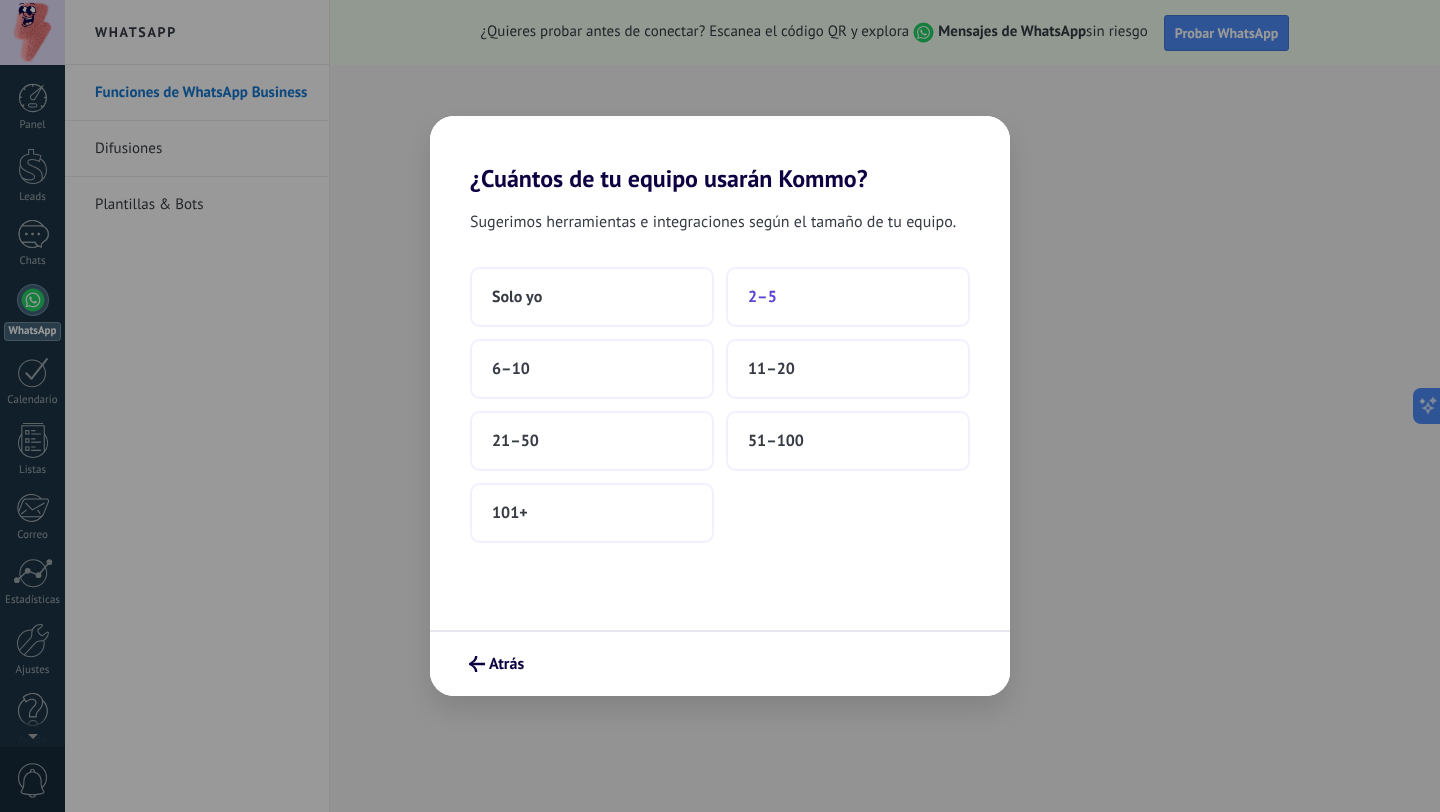 click on "2–5" at bounding box center (848, 297) 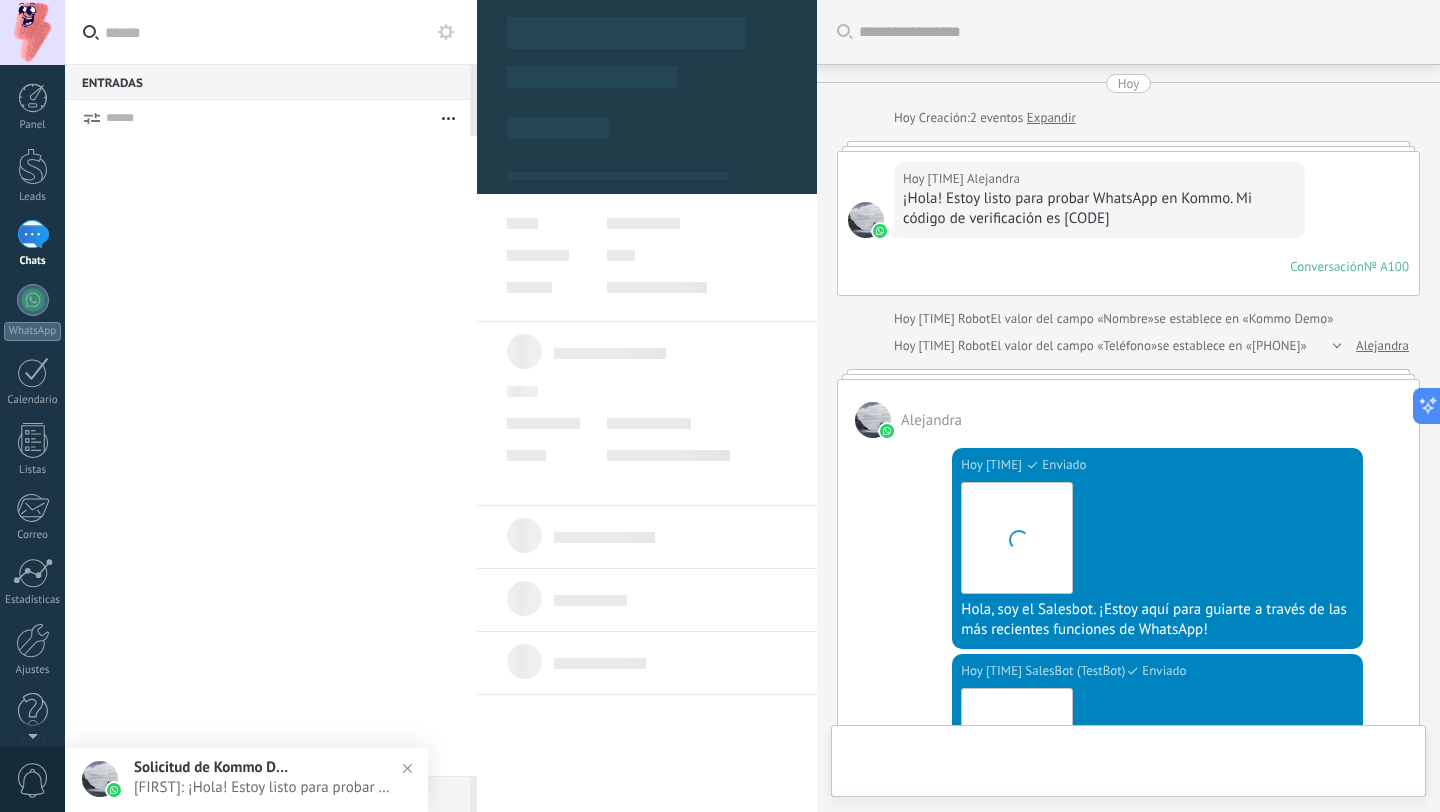 scroll, scrollTop: 649, scrollLeft: 0, axis: vertical 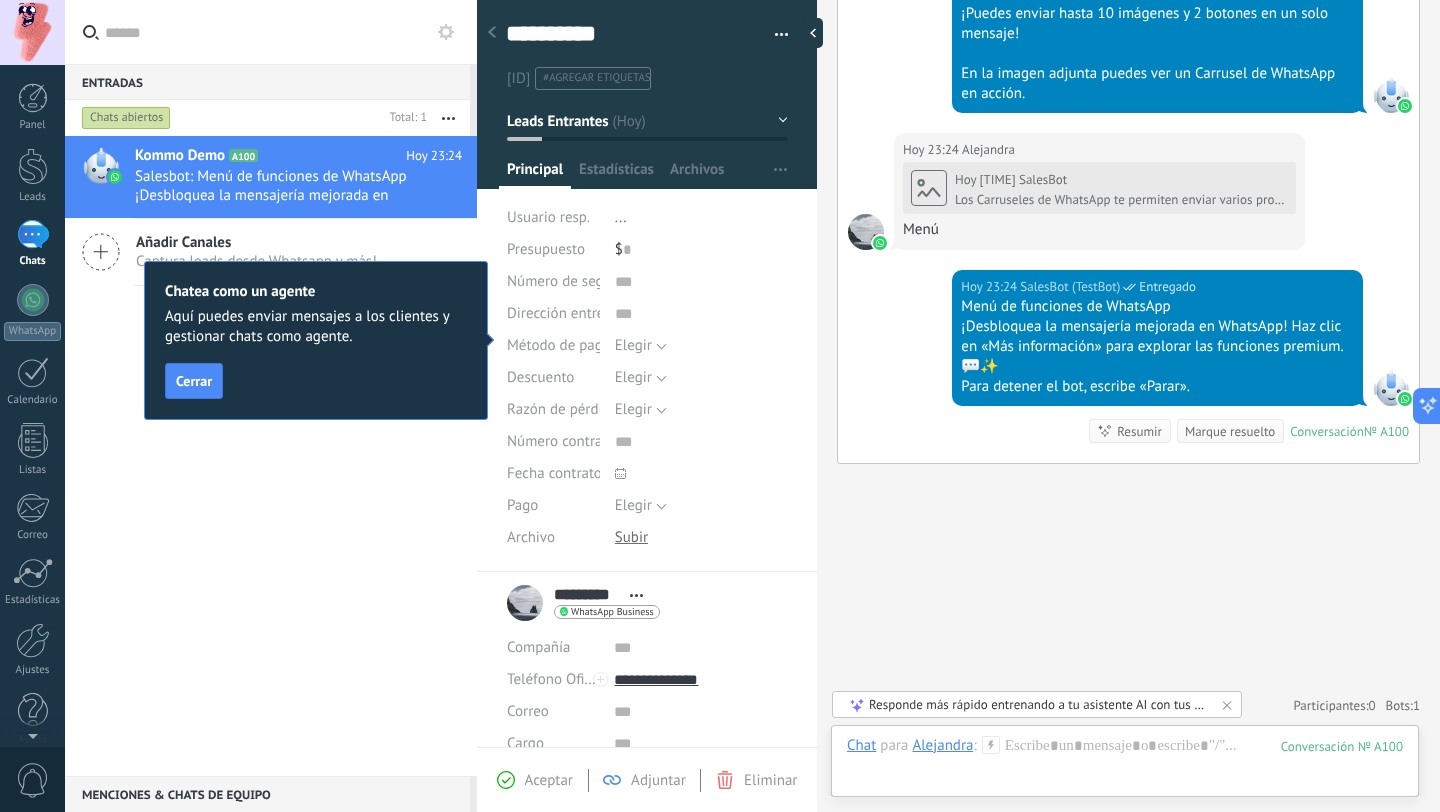 click at bounding box center (492, 33) 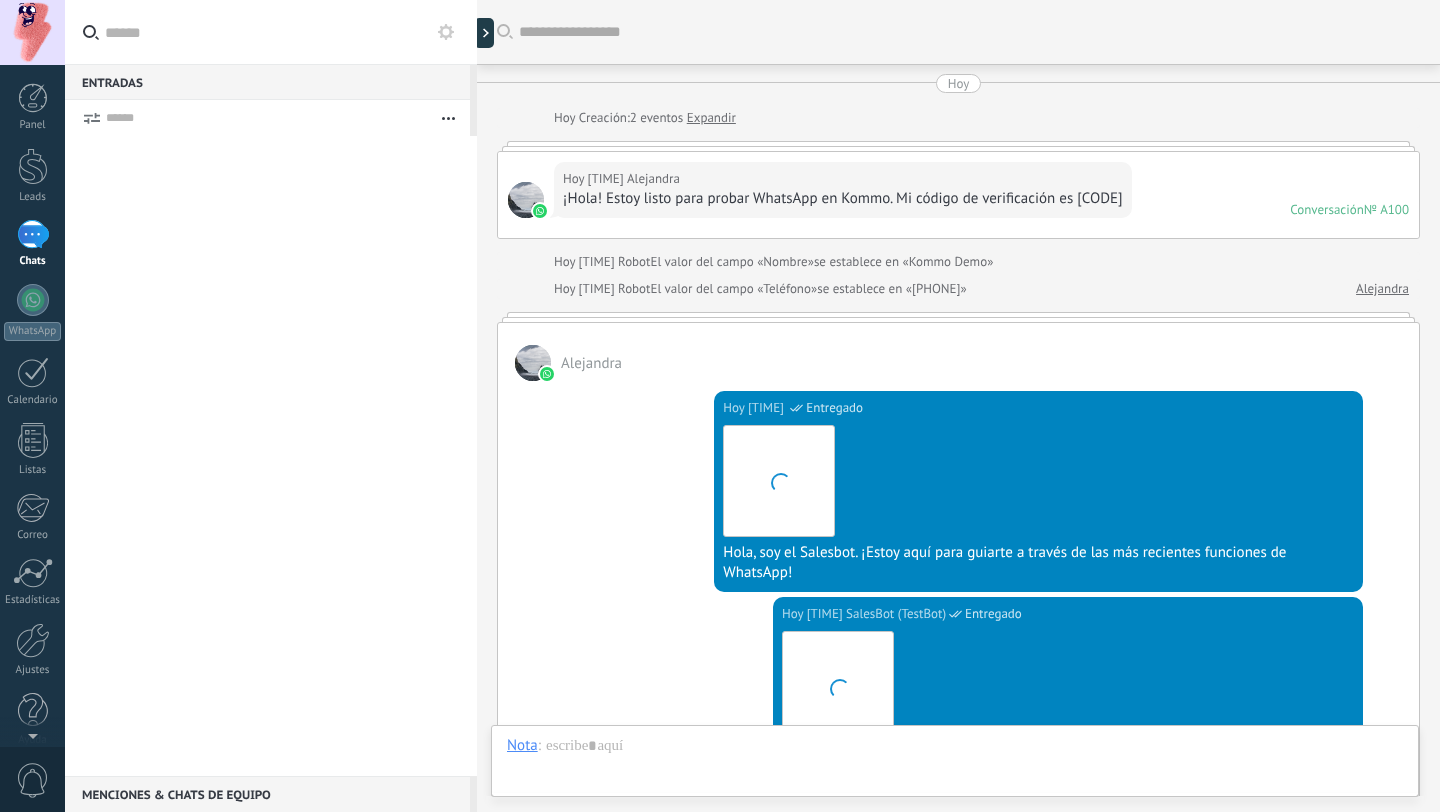 scroll, scrollTop: 0, scrollLeft: 0, axis: both 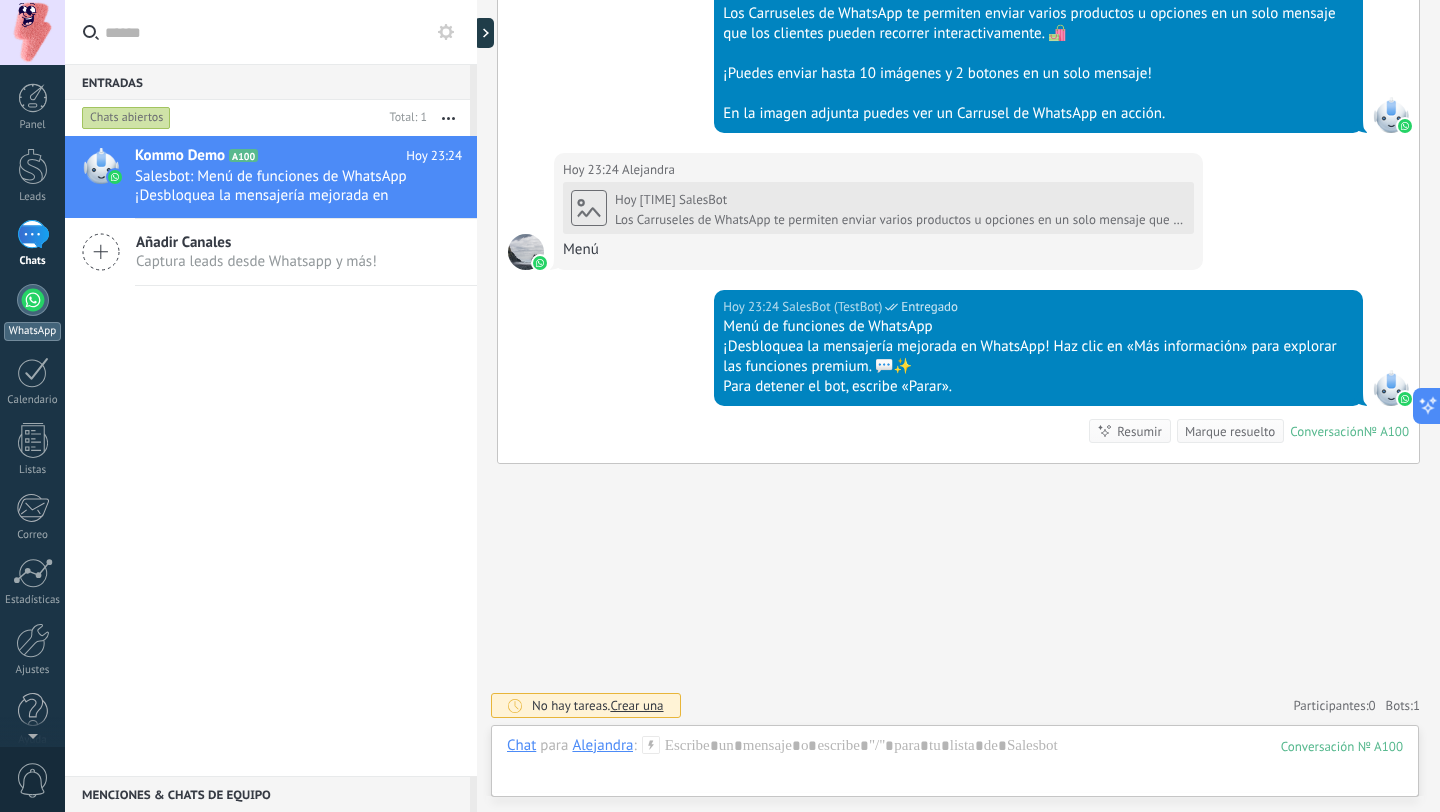 click at bounding box center [33, 300] 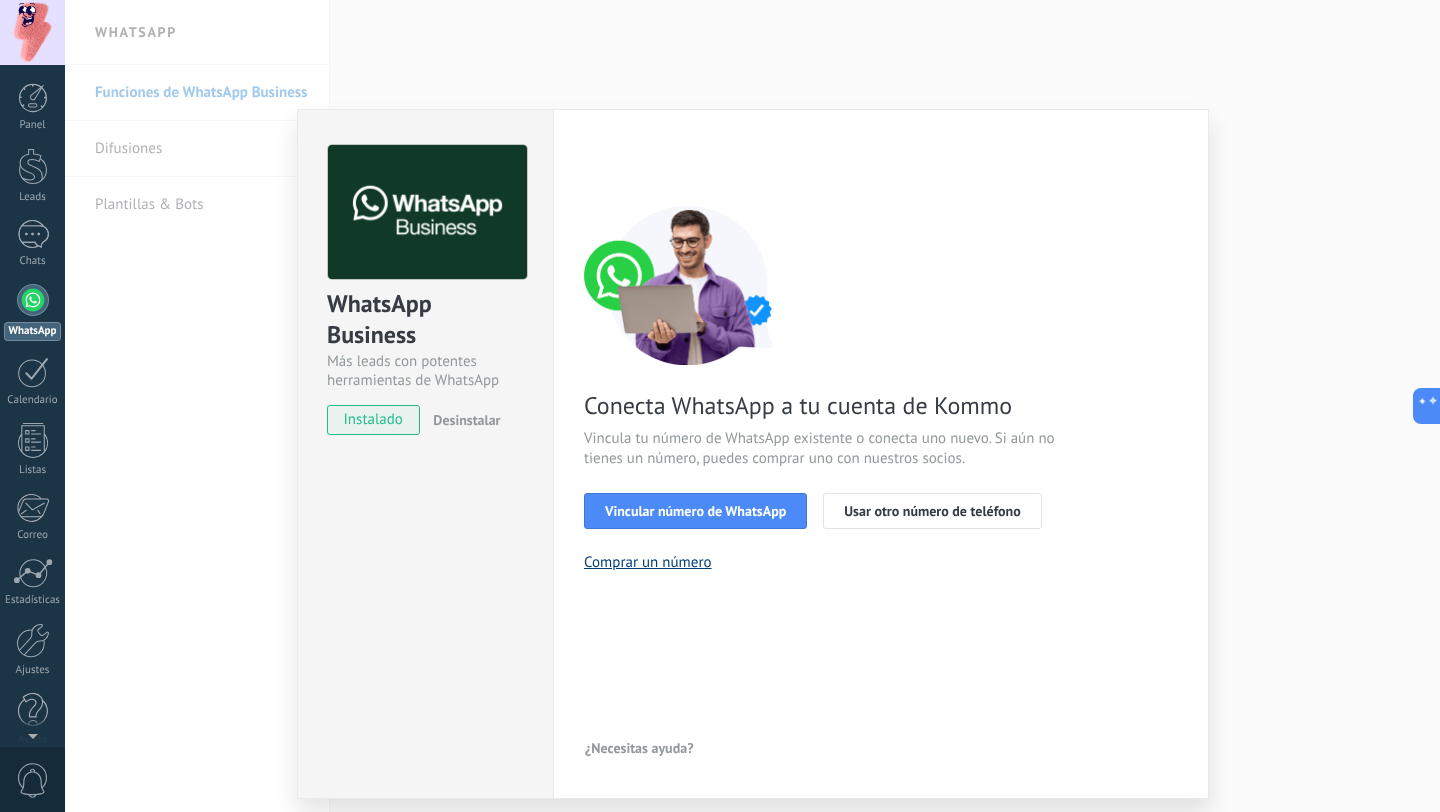 click on "Comprar un número" at bounding box center [648, 562] 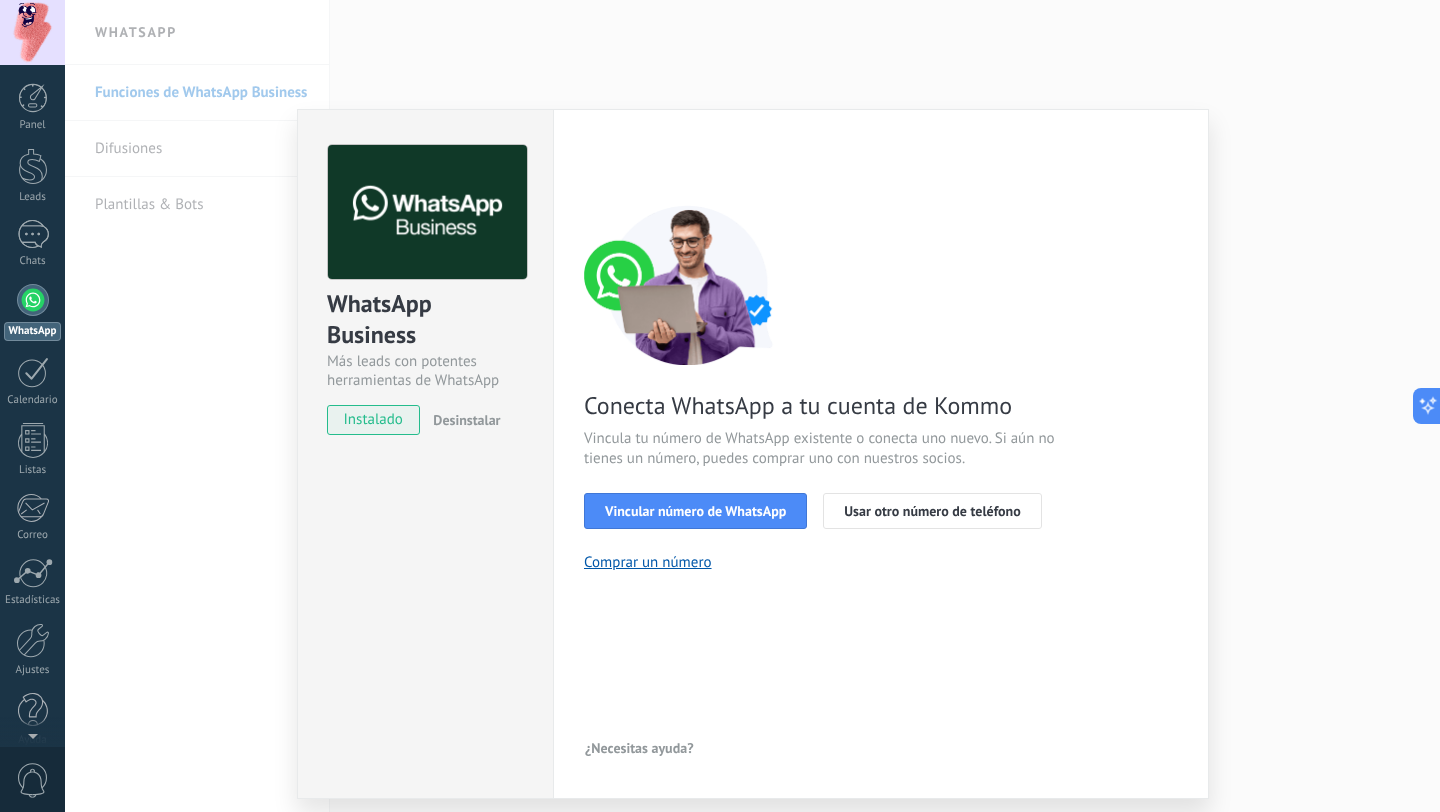 click on "Desinstalar" at bounding box center (466, 420) 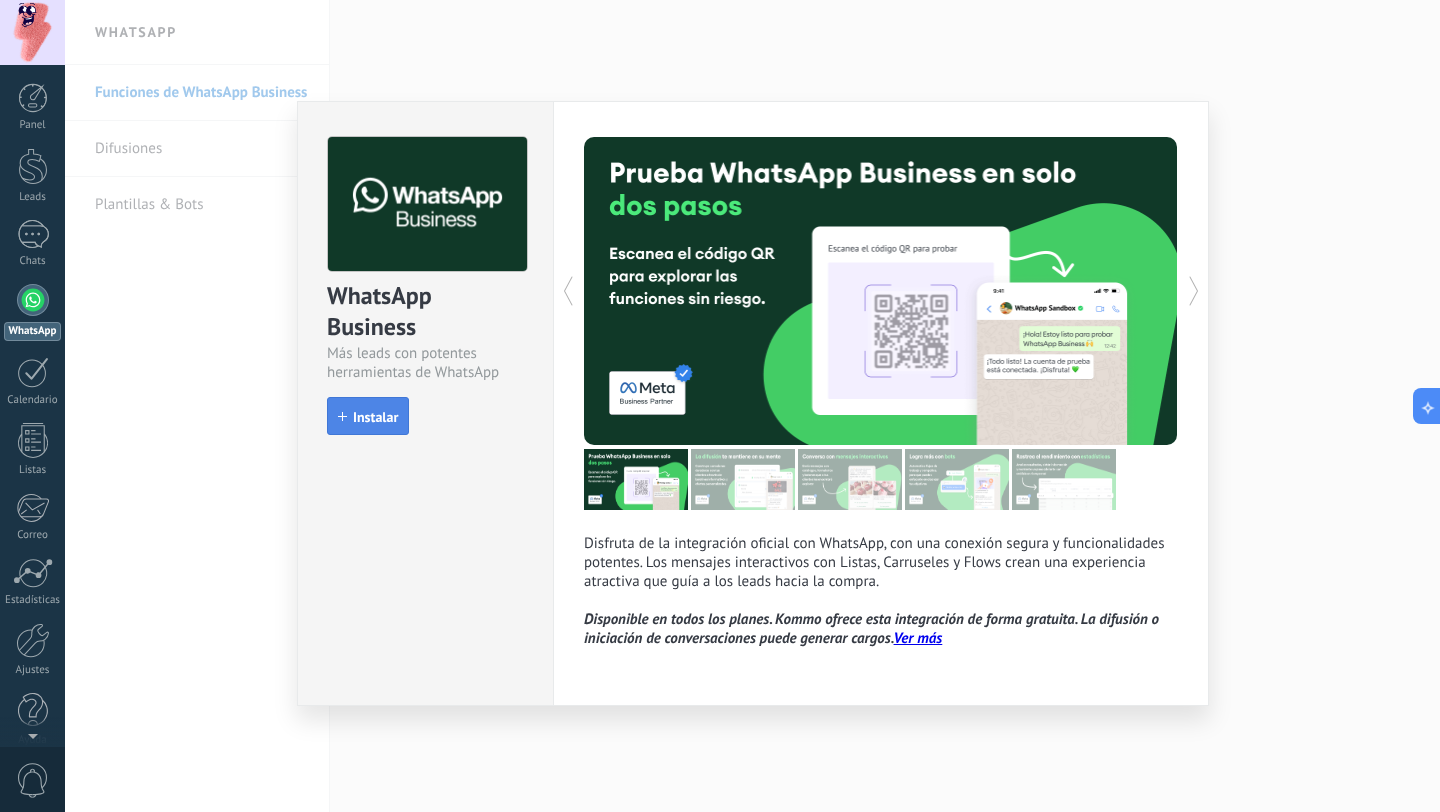 click on "Instalar" at bounding box center (368, 416) 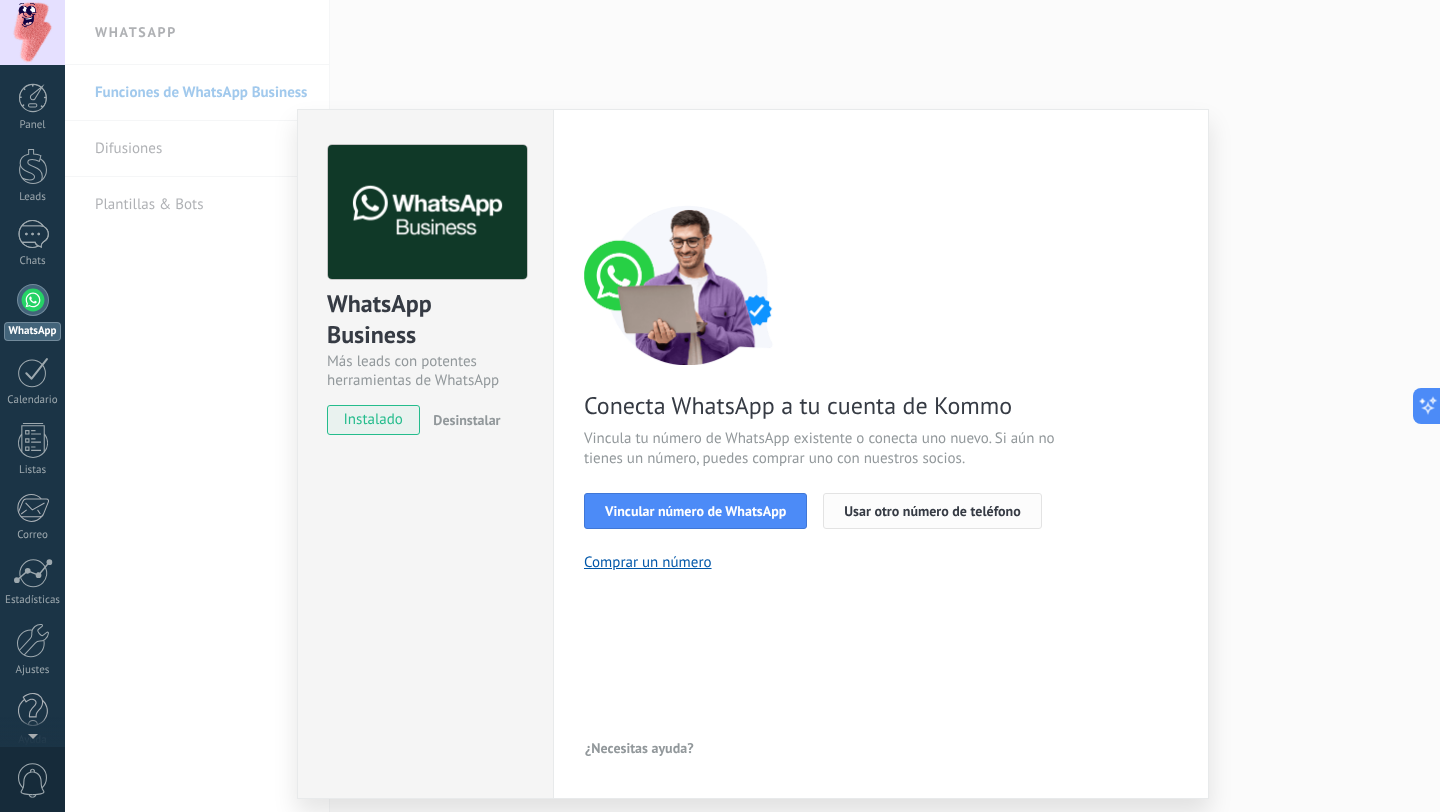 click on "Usar otro número de teléfono" at bounding box center (932, 511) 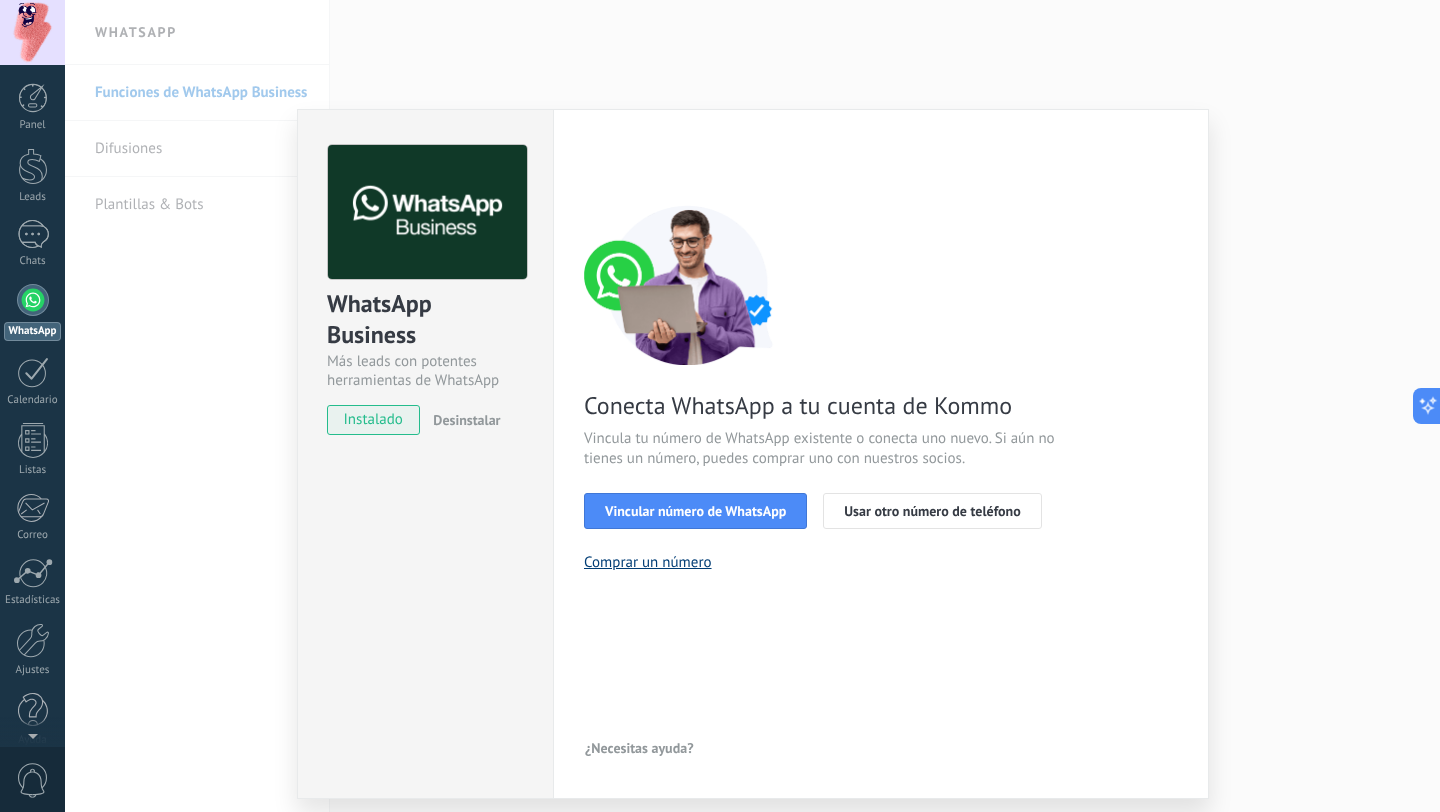click on "Comprar un número" at bounding box center (648, 562) 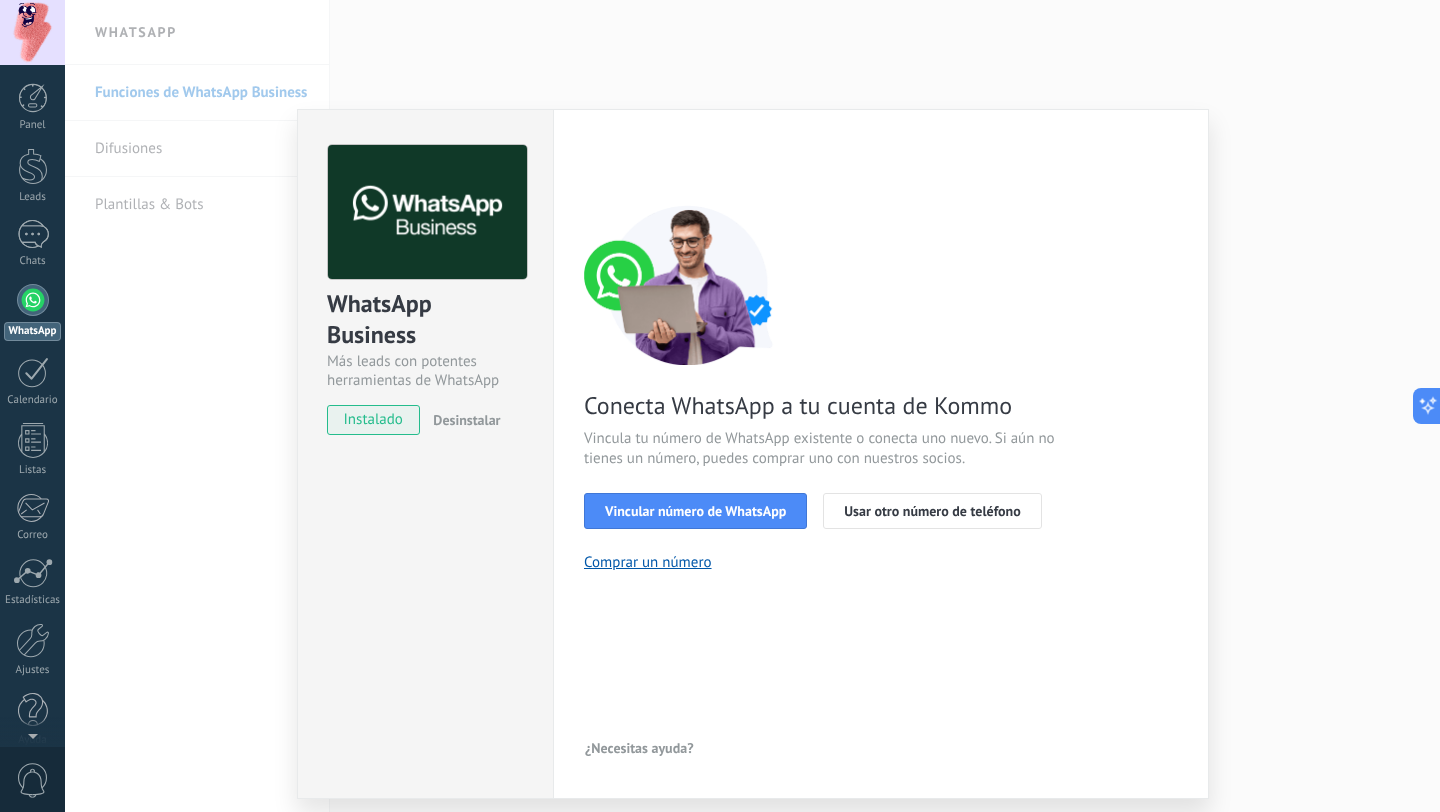 click on "¿Necesitas ayuda?" at bounding box center (639, 748) 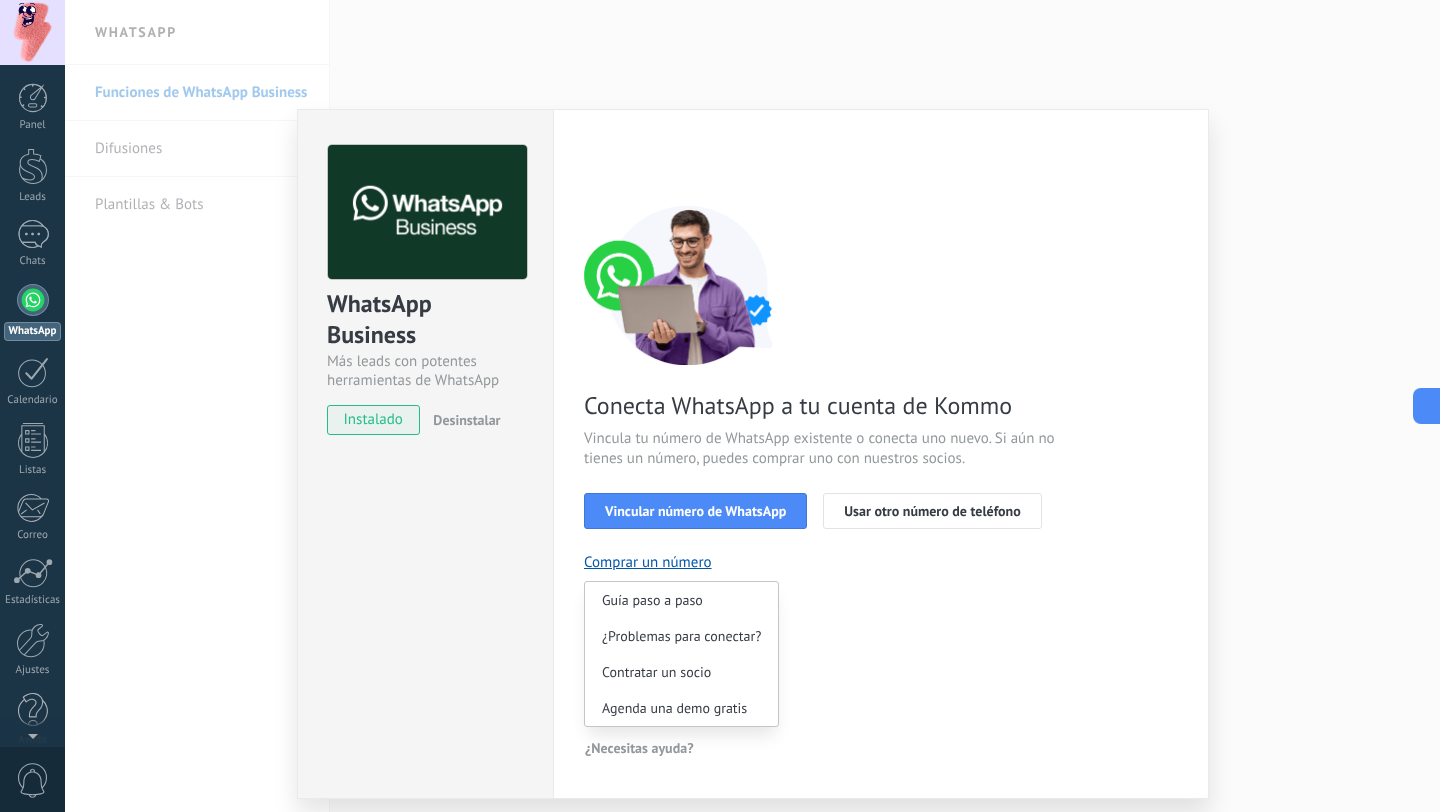 click on "Volver 1 Seleccionar aplicación 2 Conectar Facebook 3 Finalizar configuración Conecta WhatsApp a tu cuenta de Kommo Vincula tu número de WhatsApp existente o conecta uno nuevo. Si aún no tienes un número, puedes comprar uno con nuestros socios. Vincular número de WhatsApp Usar otro número de teléfono Comprar un número Guía paso a paso ¿Problemas para conectar? Contratar un socio Agenda una demo gratis ¿Necesitas ayuda?" at bounding box center (881, 454) 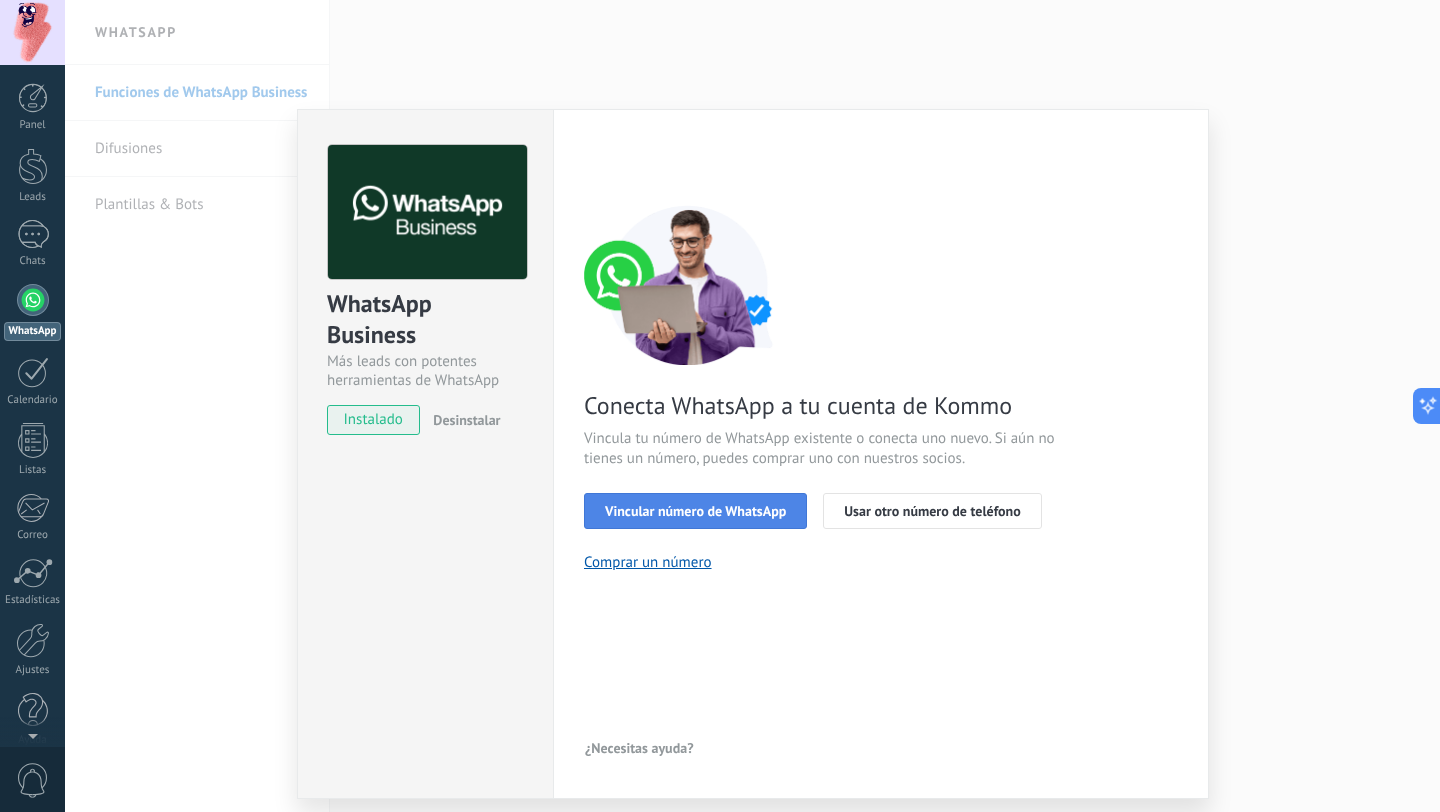 click on "Vincular número de WhatsApp" at bounding box center (695, 511) 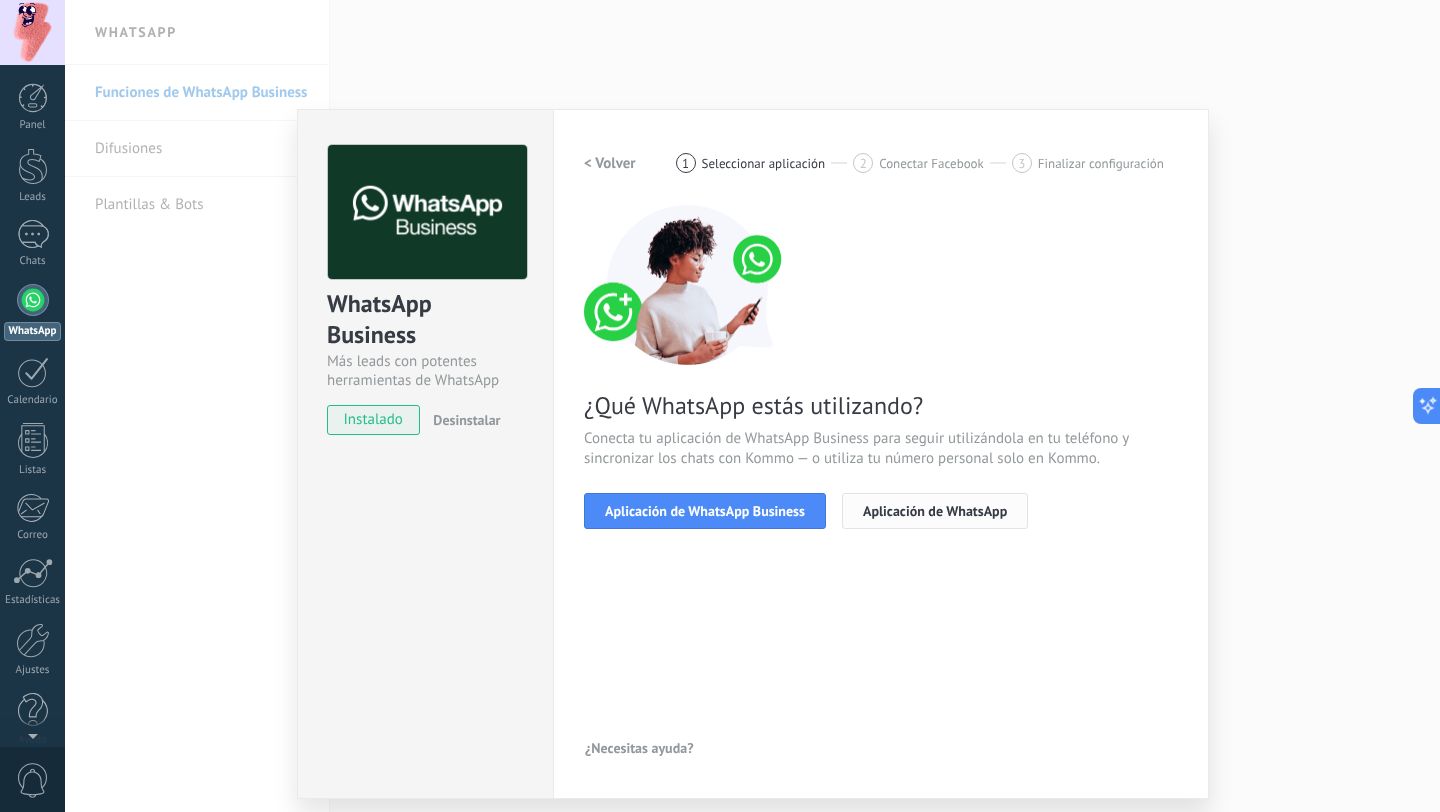 click on "Aplicación de WhatsApp" at bounding box center [935, 511] 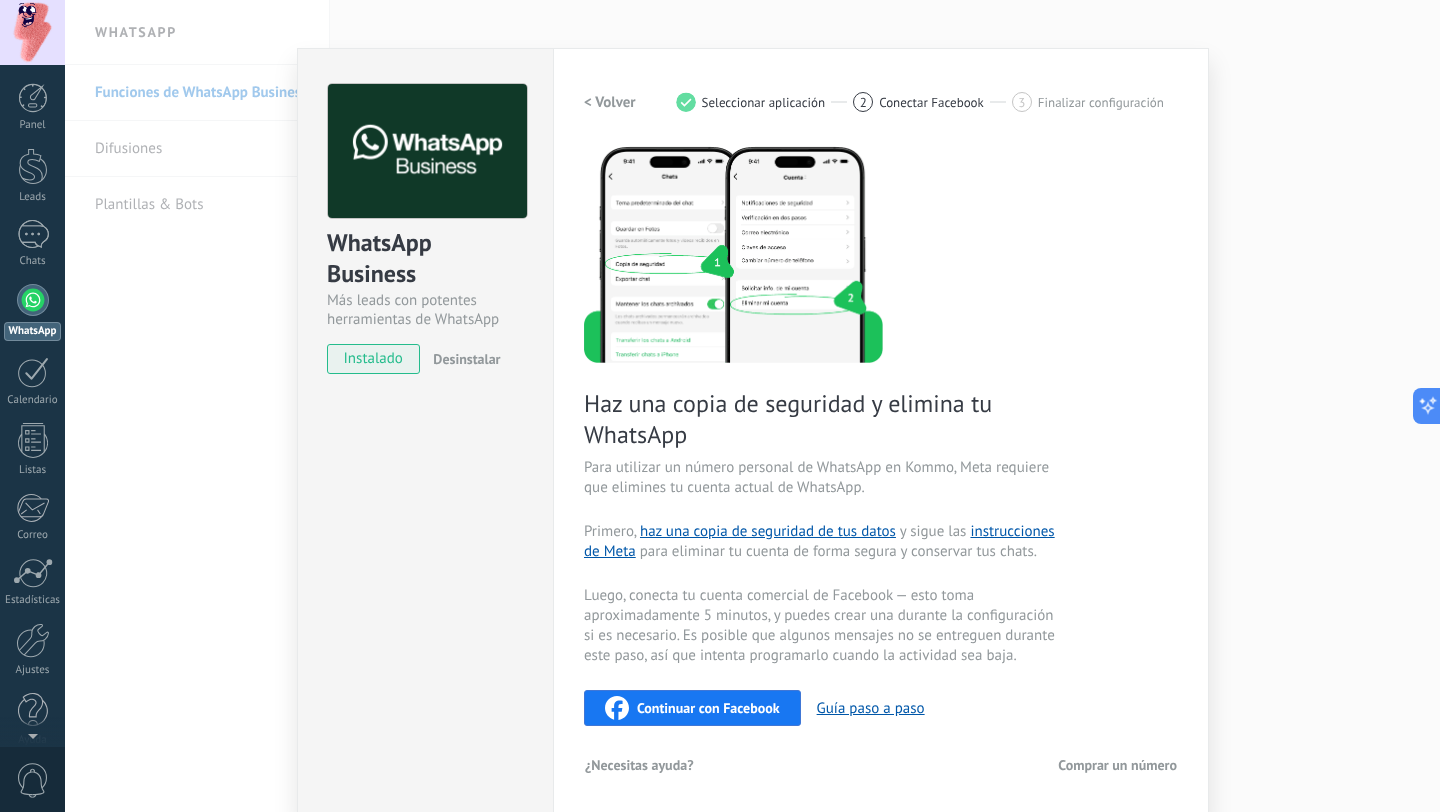 scroll, scrollTop: 64, scrollLeft: 0, axis: vertical 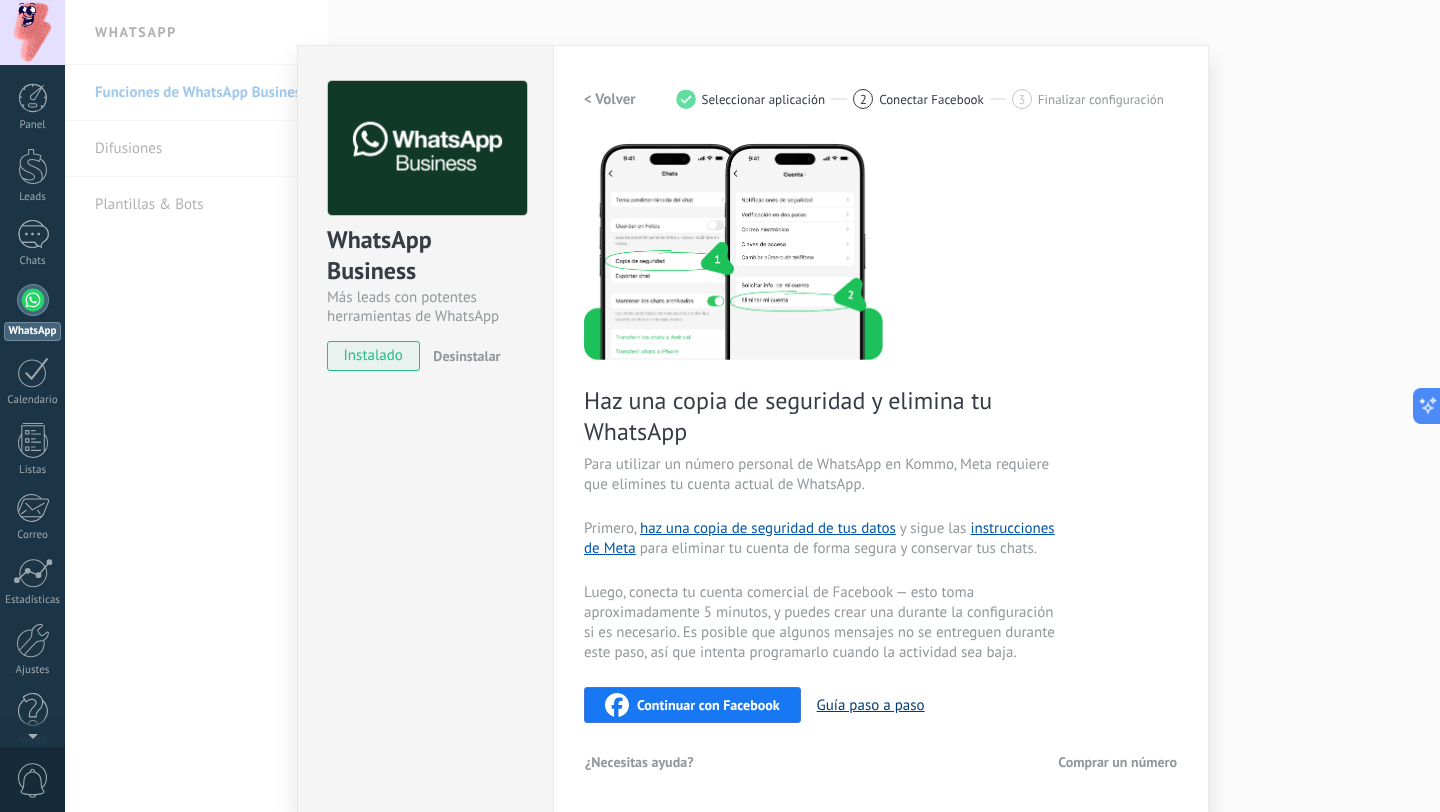 click on "Guía paso a paso" at bounding box center [871, 705] 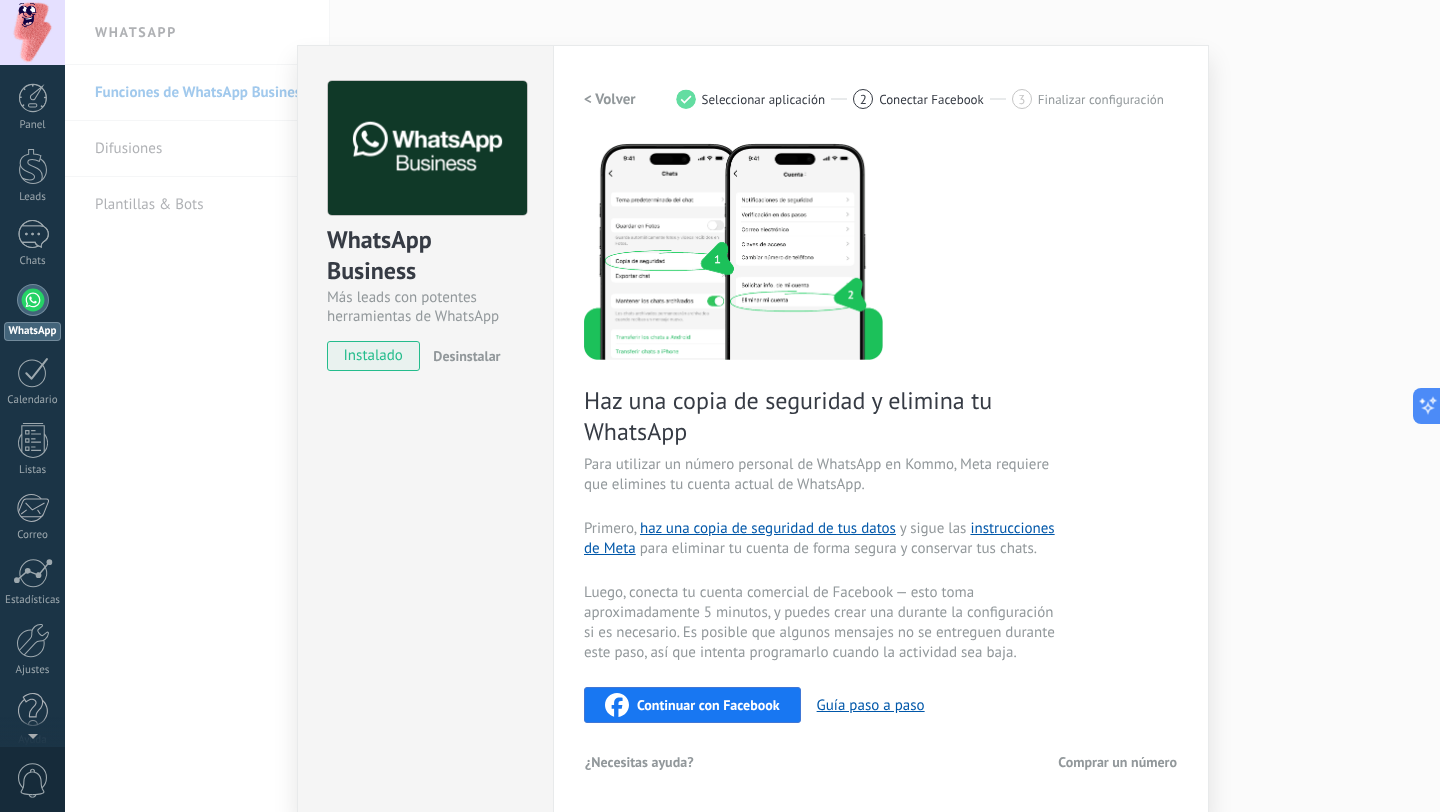 click on "< Volver" at bounding box center (610, 99) 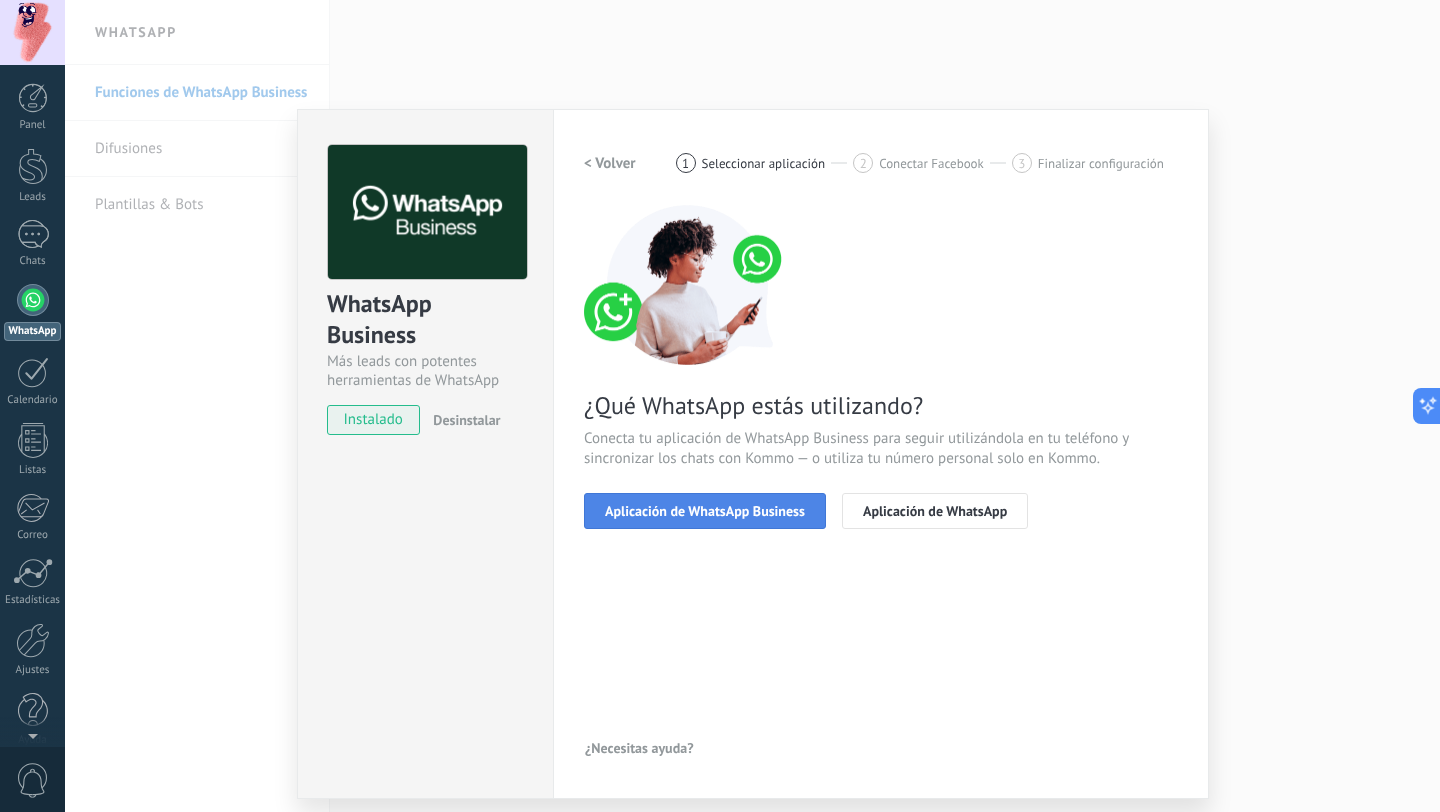click on "Aplicación de WhatsApp Business" at bounding box center (705, 511) 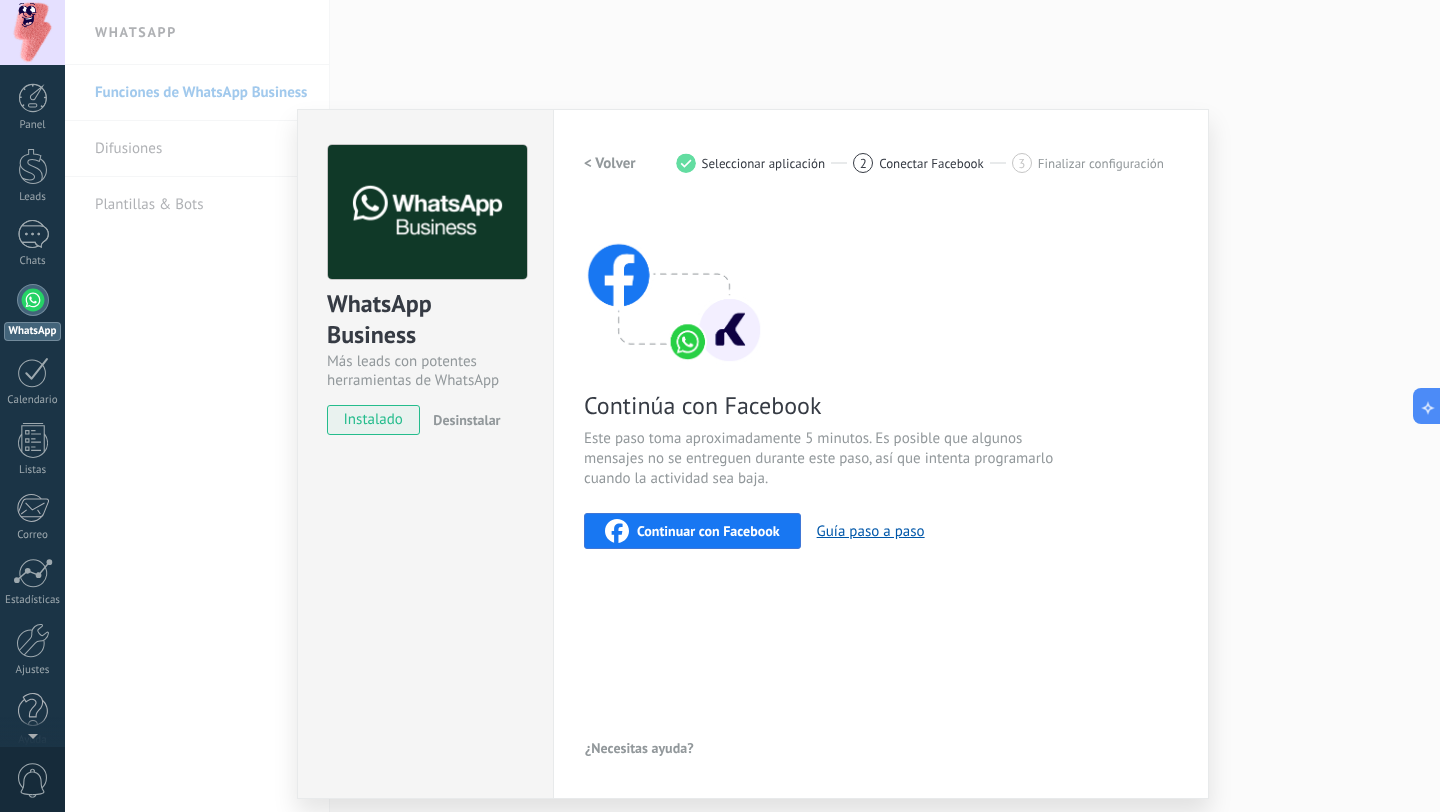 click on "Continuar con Facebook" at bounding box center [708, 531] 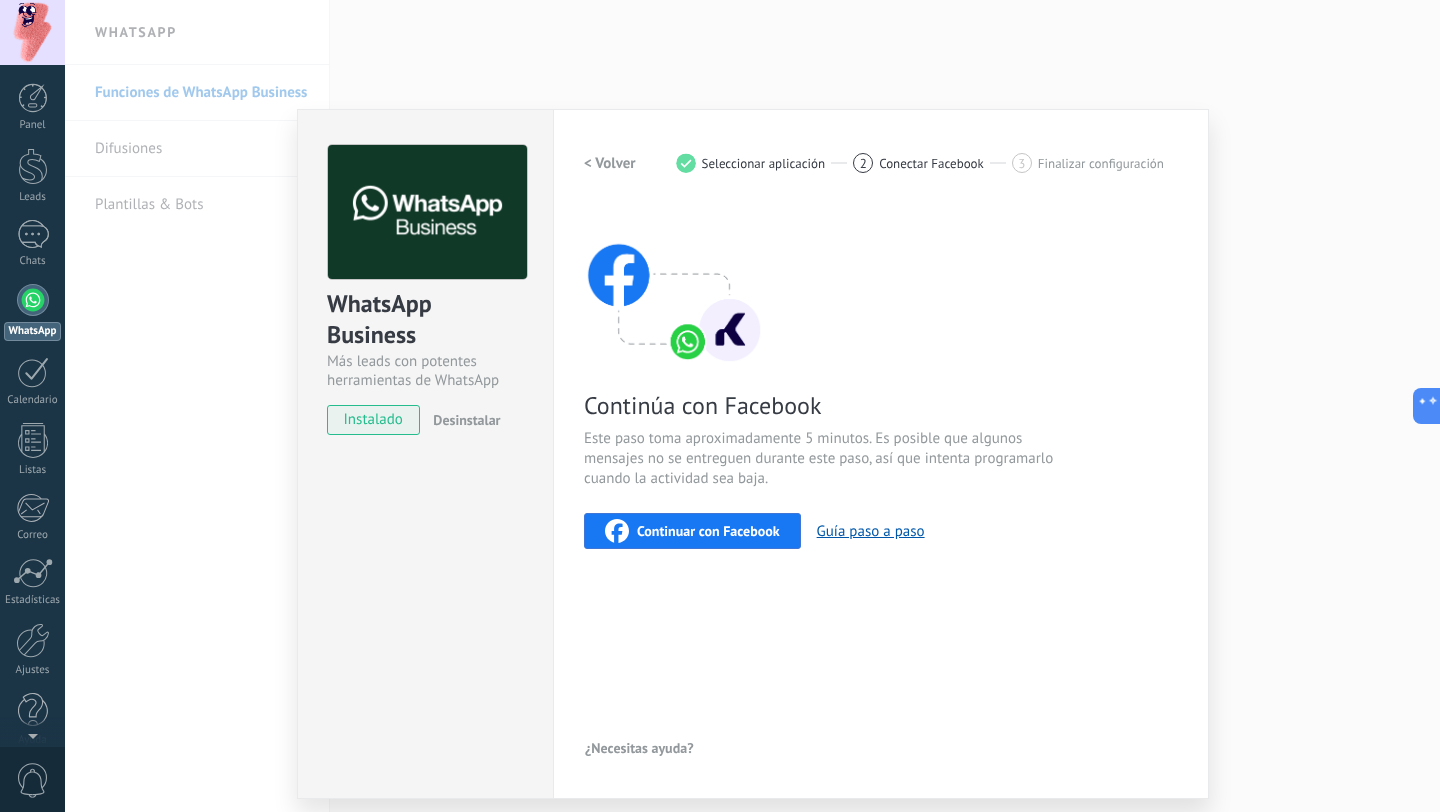 click on "< Volver" at bounding box center (610, 163) 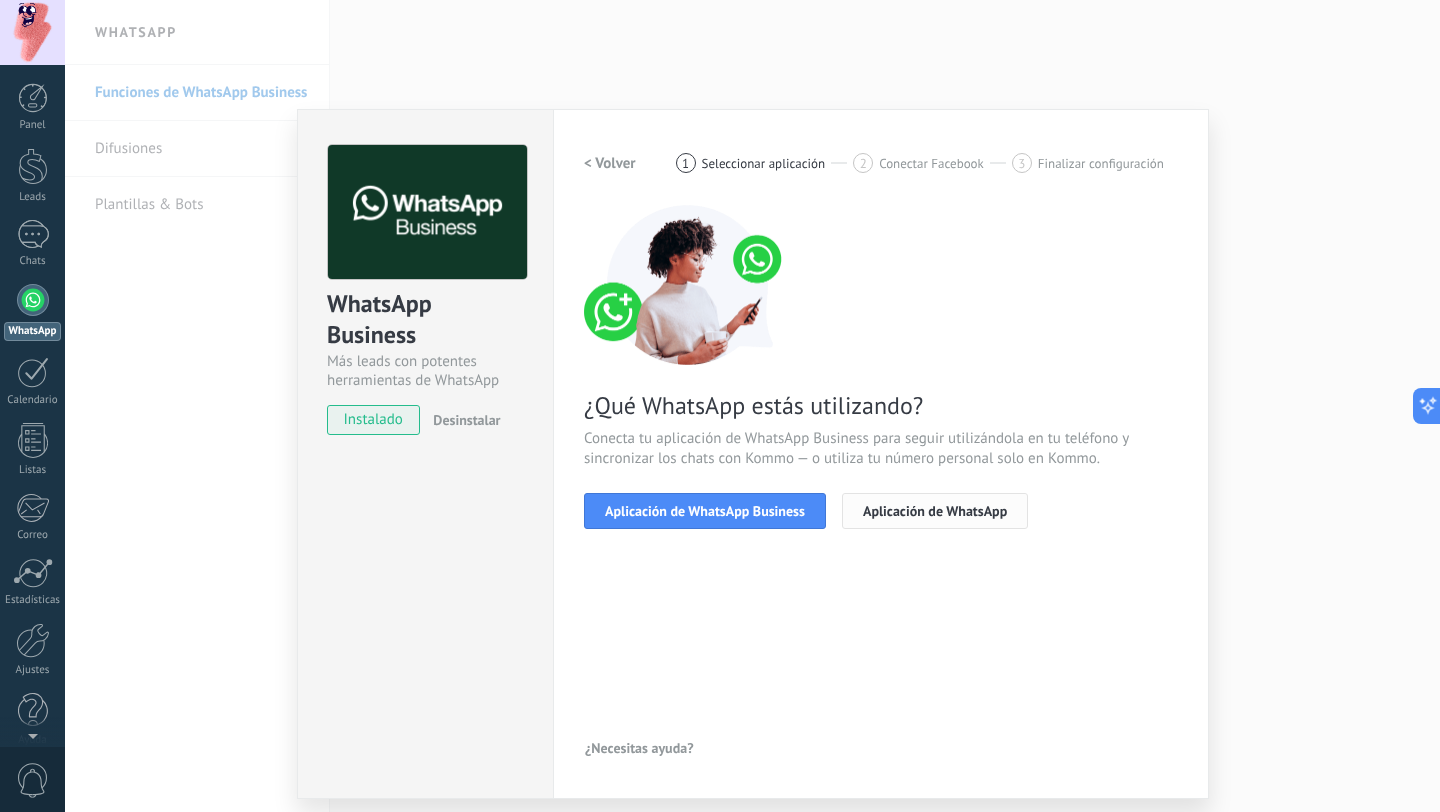 click on "Aplicación de WhatsApp" at bounding box center (935, 511) 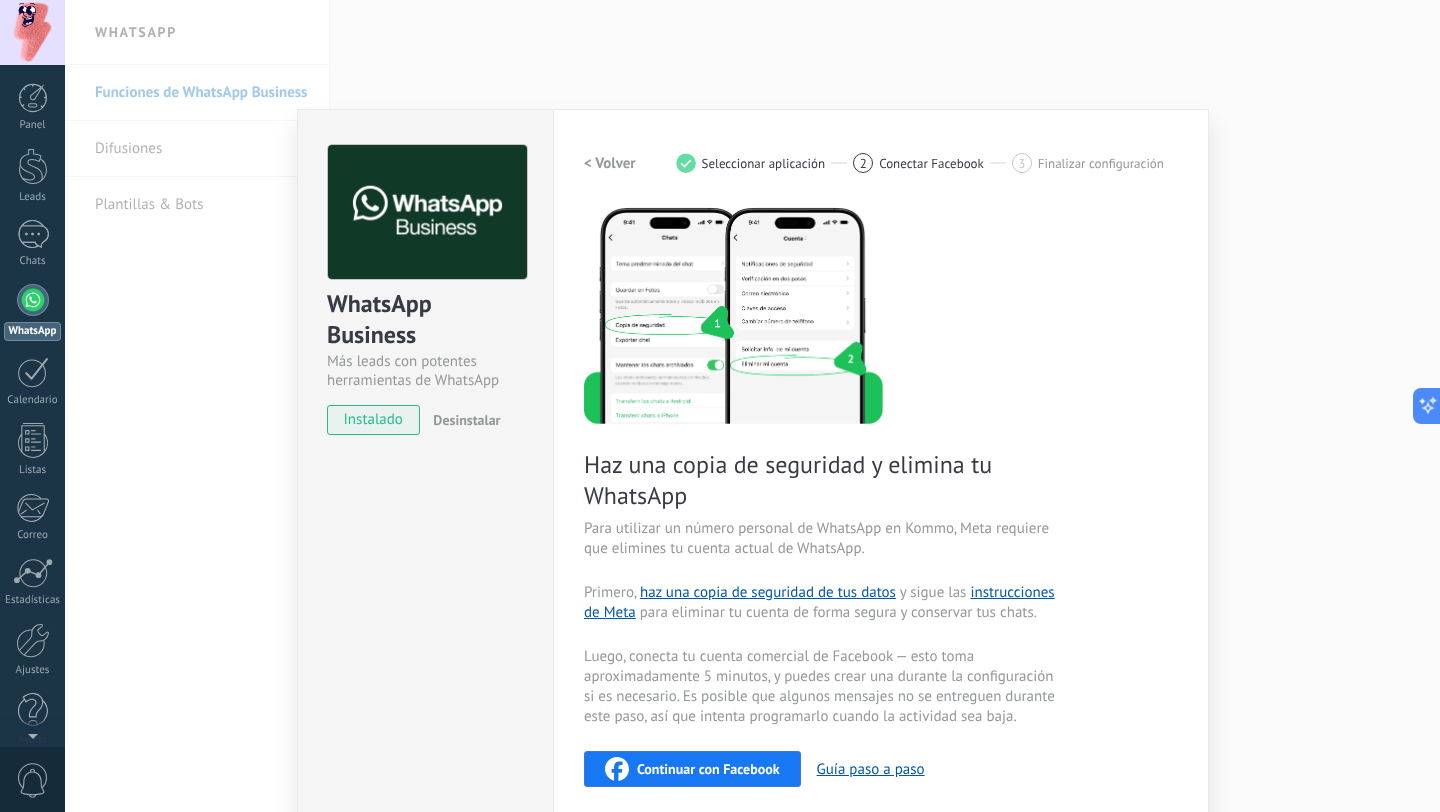 click on "< Volver" at bounding box center (610, 163) 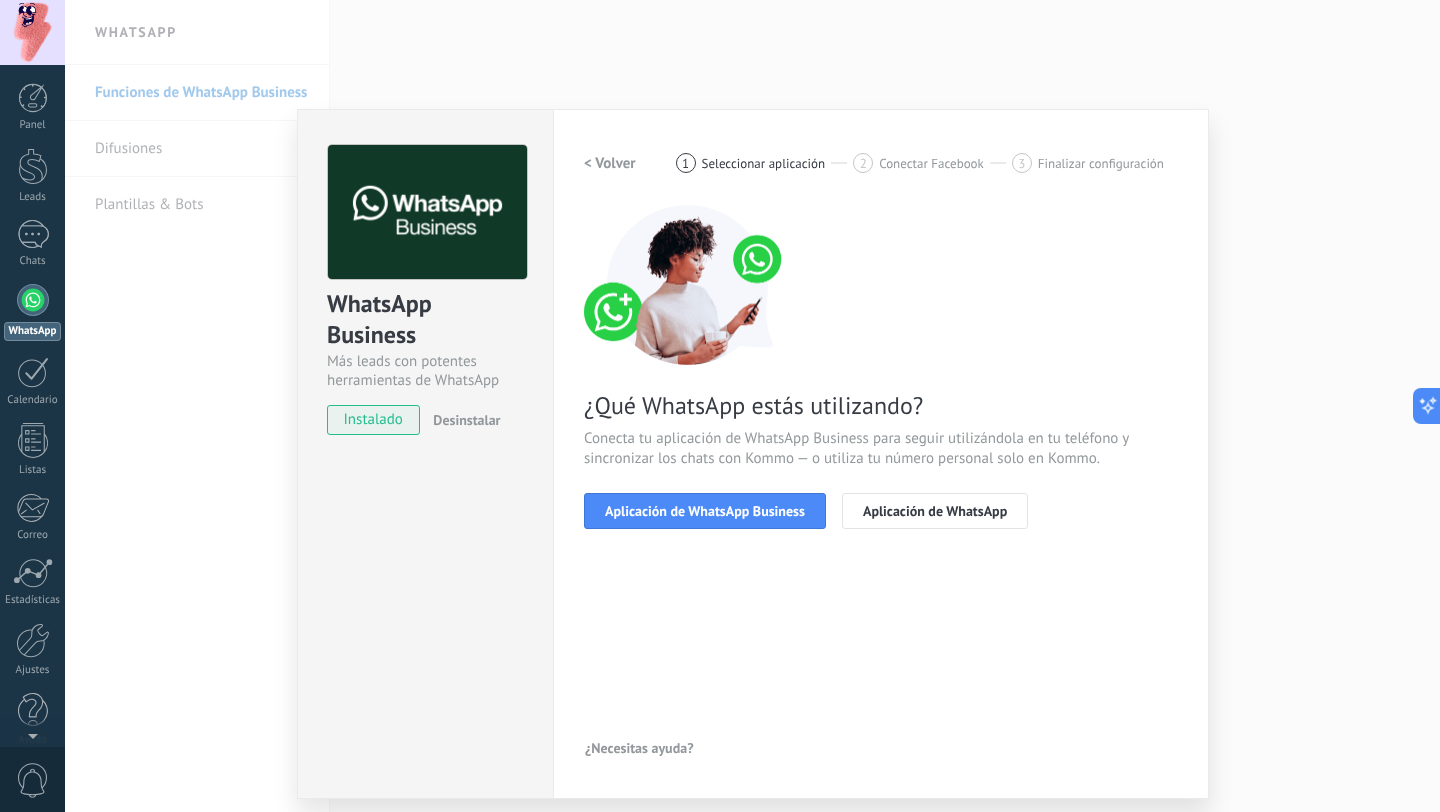 click on "< Volver" at bounding box center (610, 163) 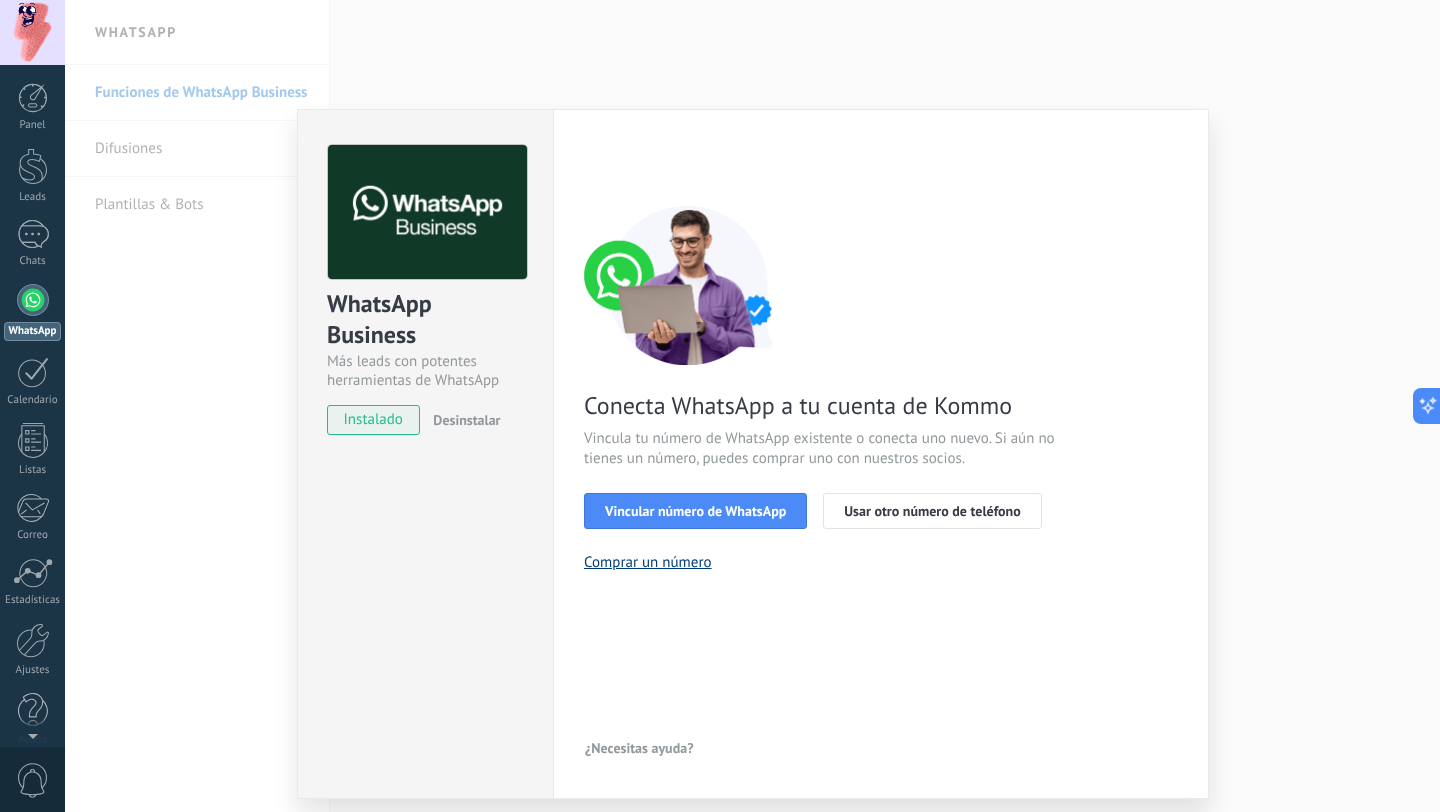 click on "Comprar un número" at bounding box center (648, 562) 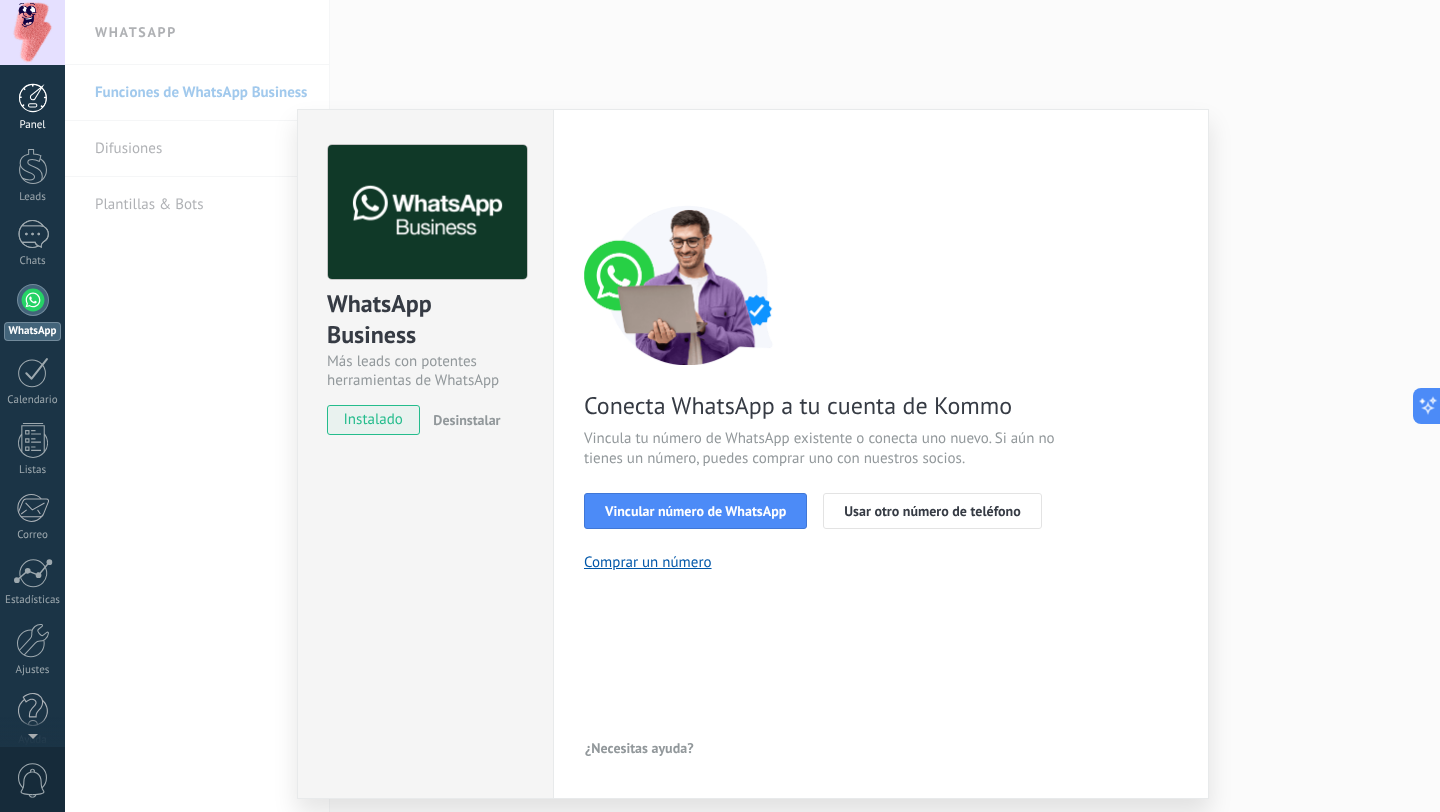 click at bounding box center [33, 98] 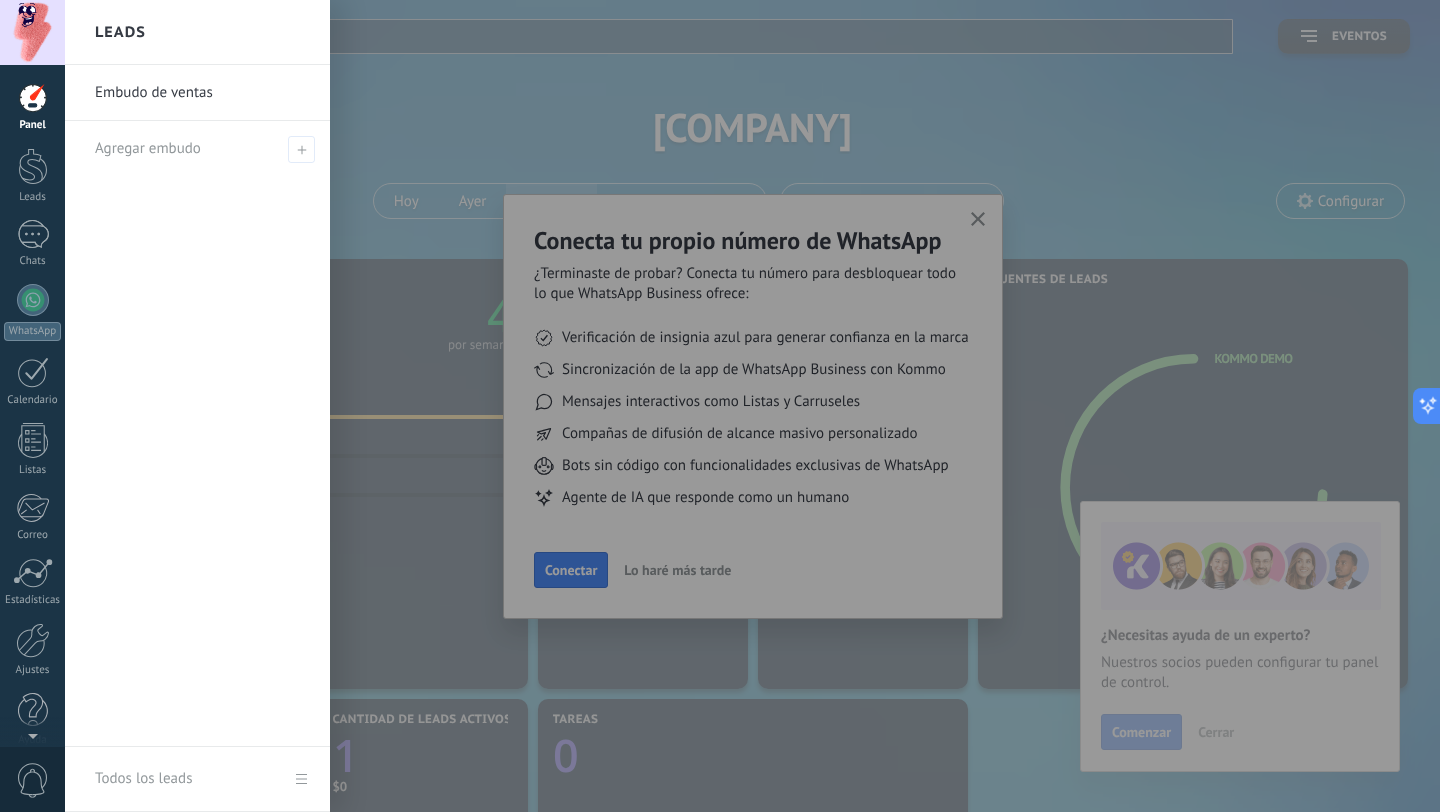 click at bounding box center [785, 406] 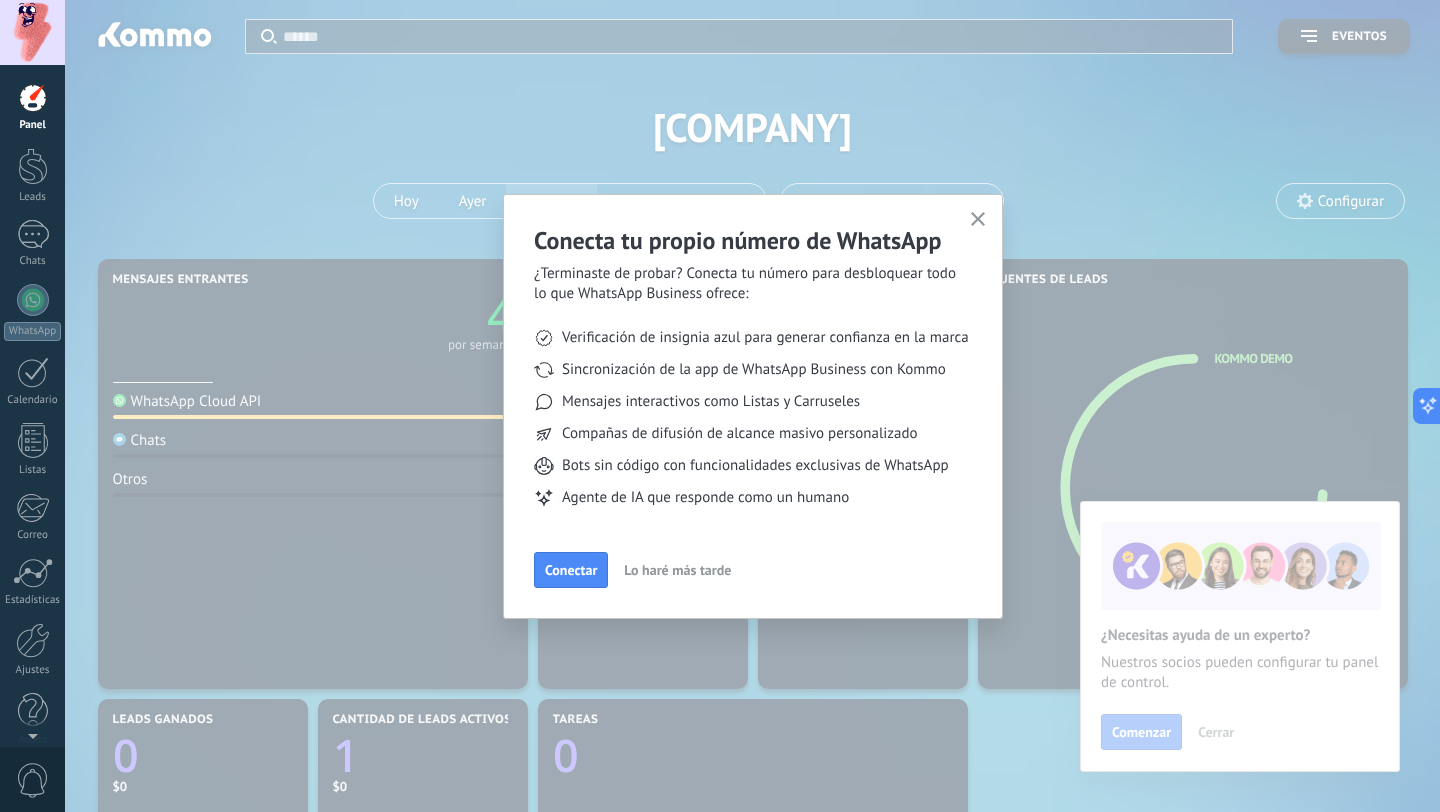 click on "Lo haré más tarde" at bounding box center (677, 570) 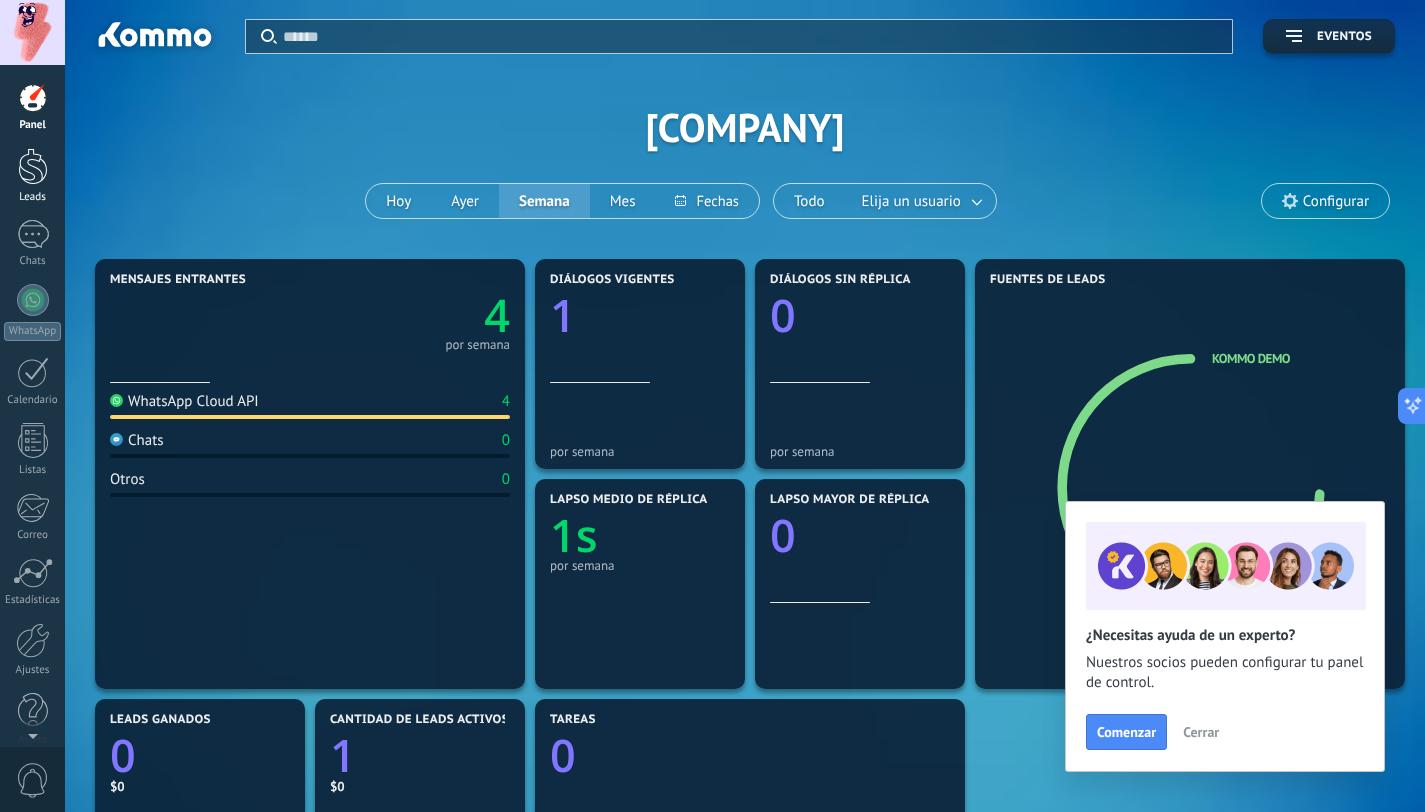 click on "Leads" at bounding box center [32, 176] 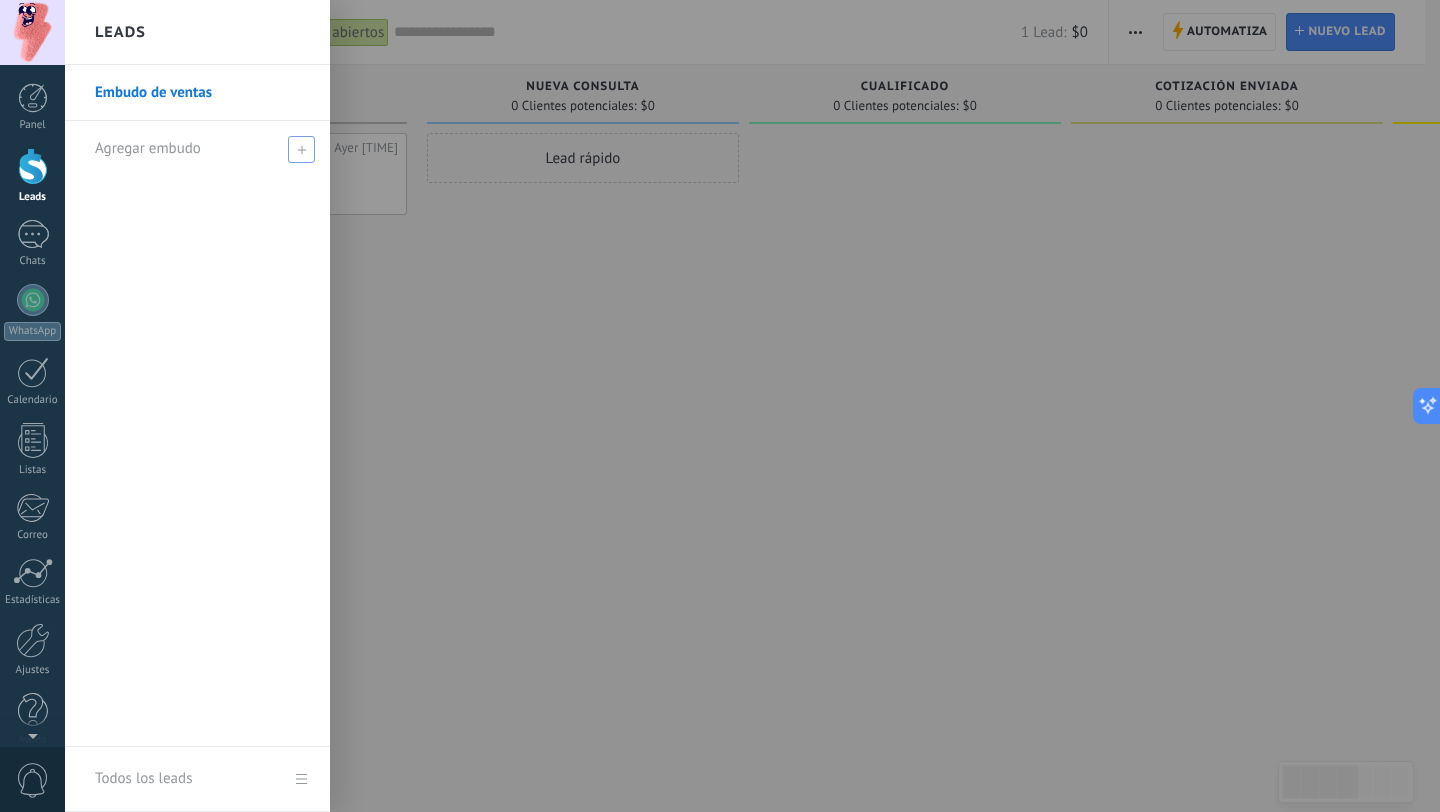 click at bounding box center (301, 149) 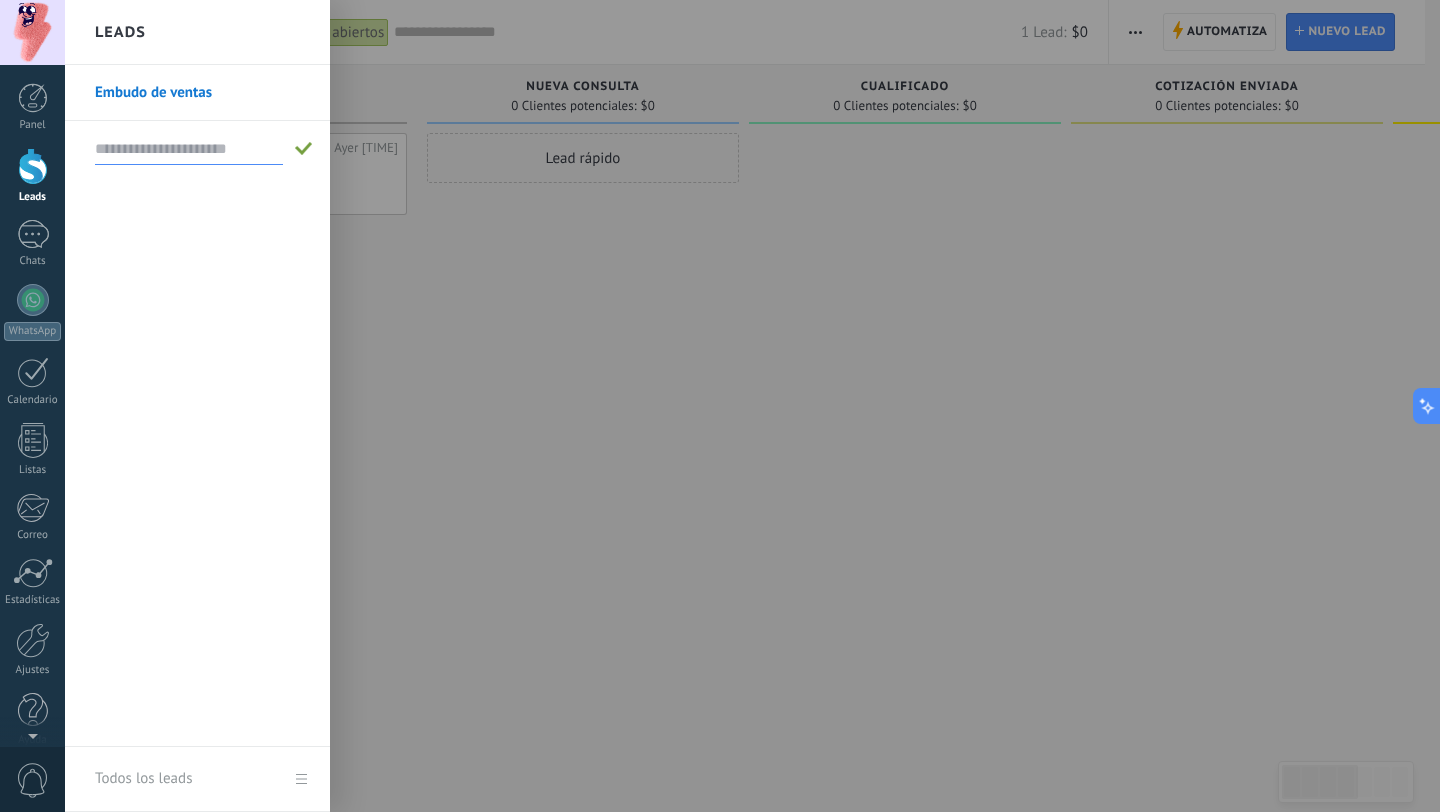 click at bounding box center (189, 149) 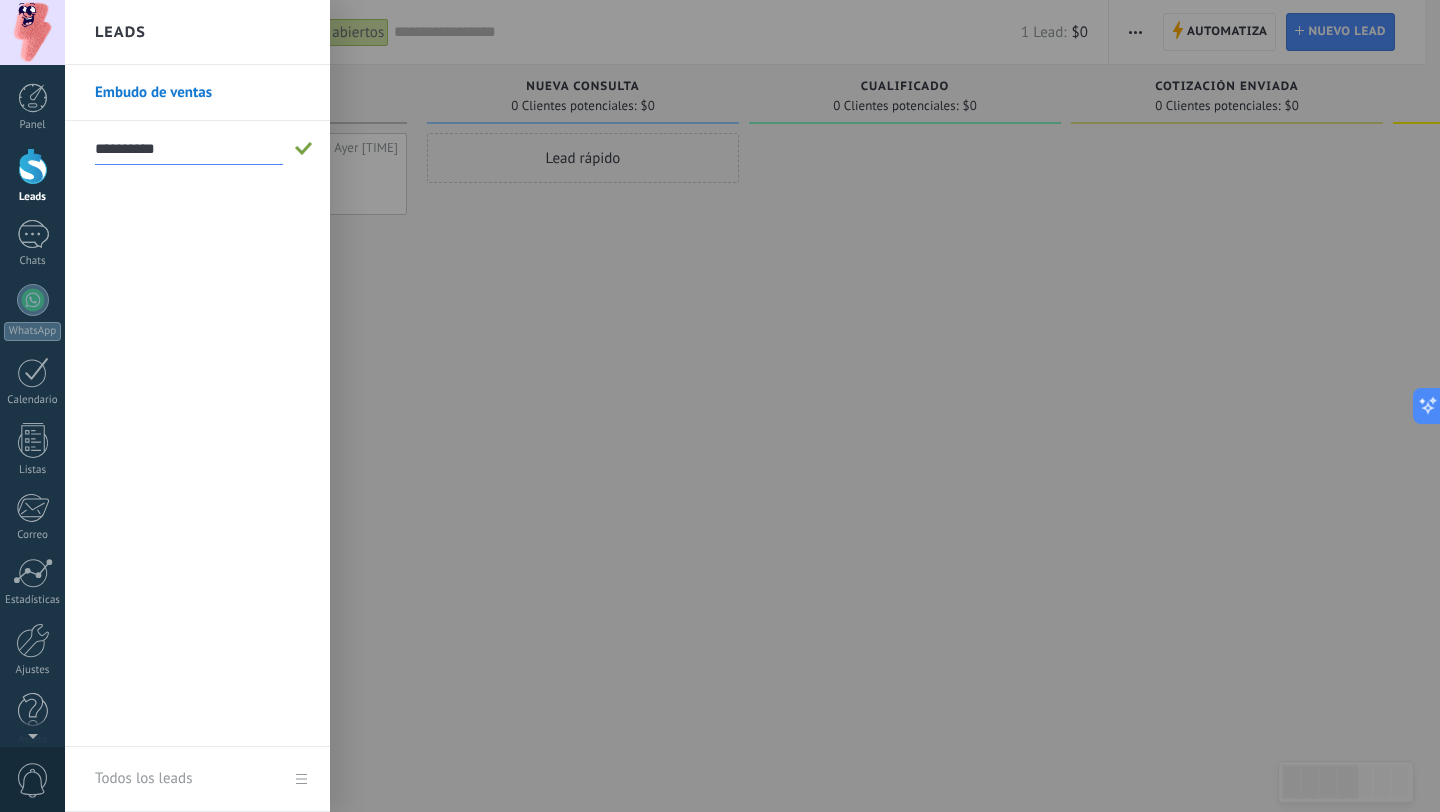type on "**********" 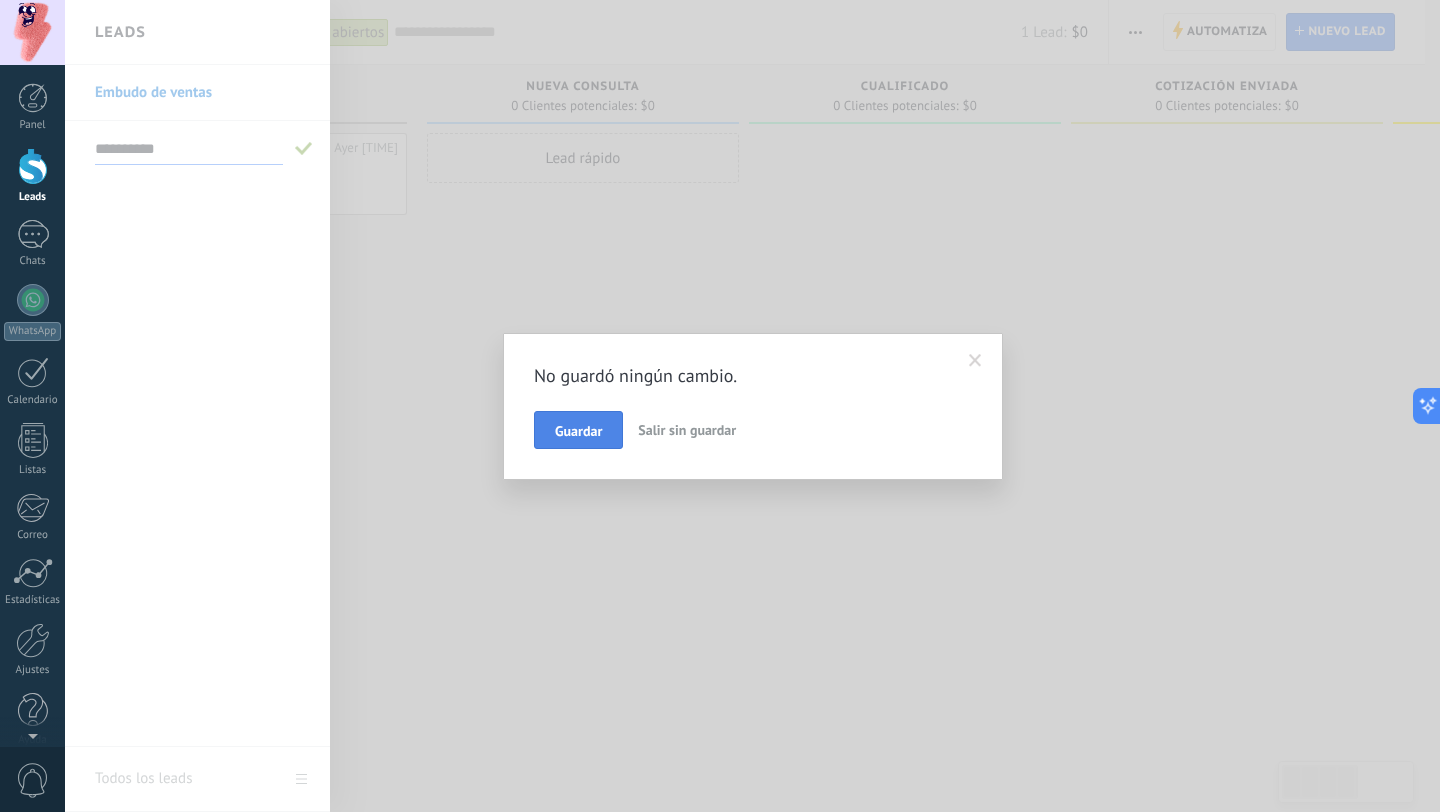 click on "Guardar" at bounding box center [578, 431] 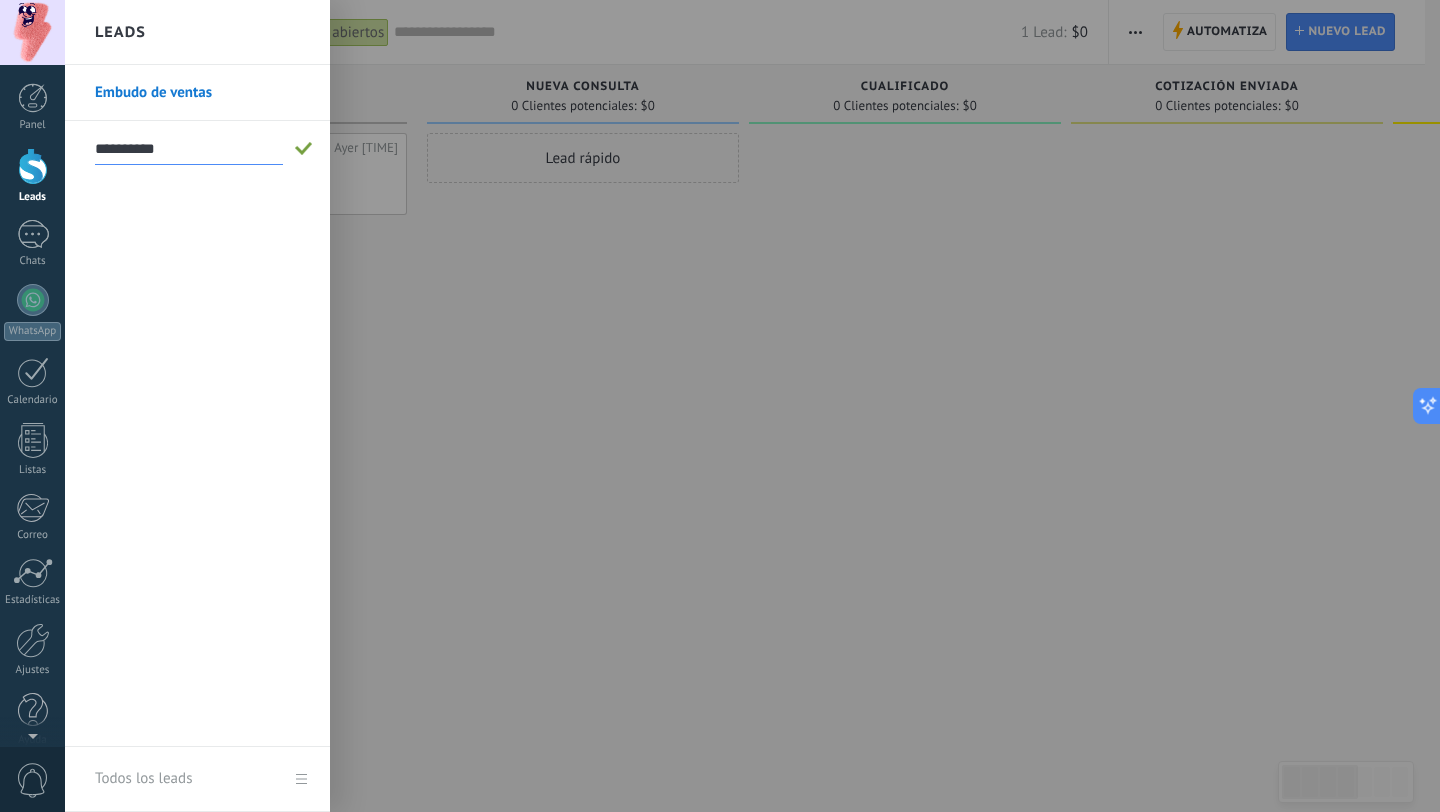click at bounding box center (785, 406) 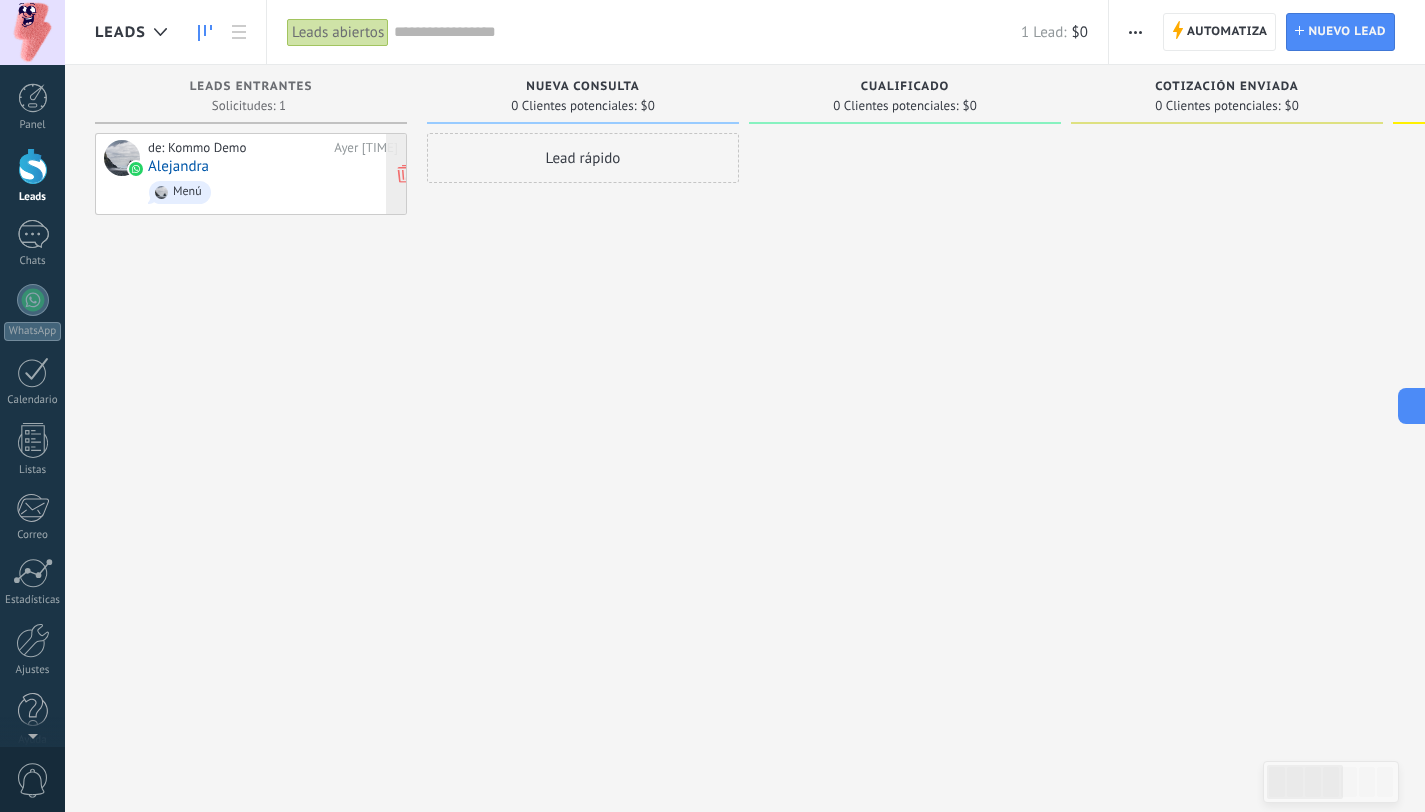 click on "Menú" at bounding box center [187, 192] 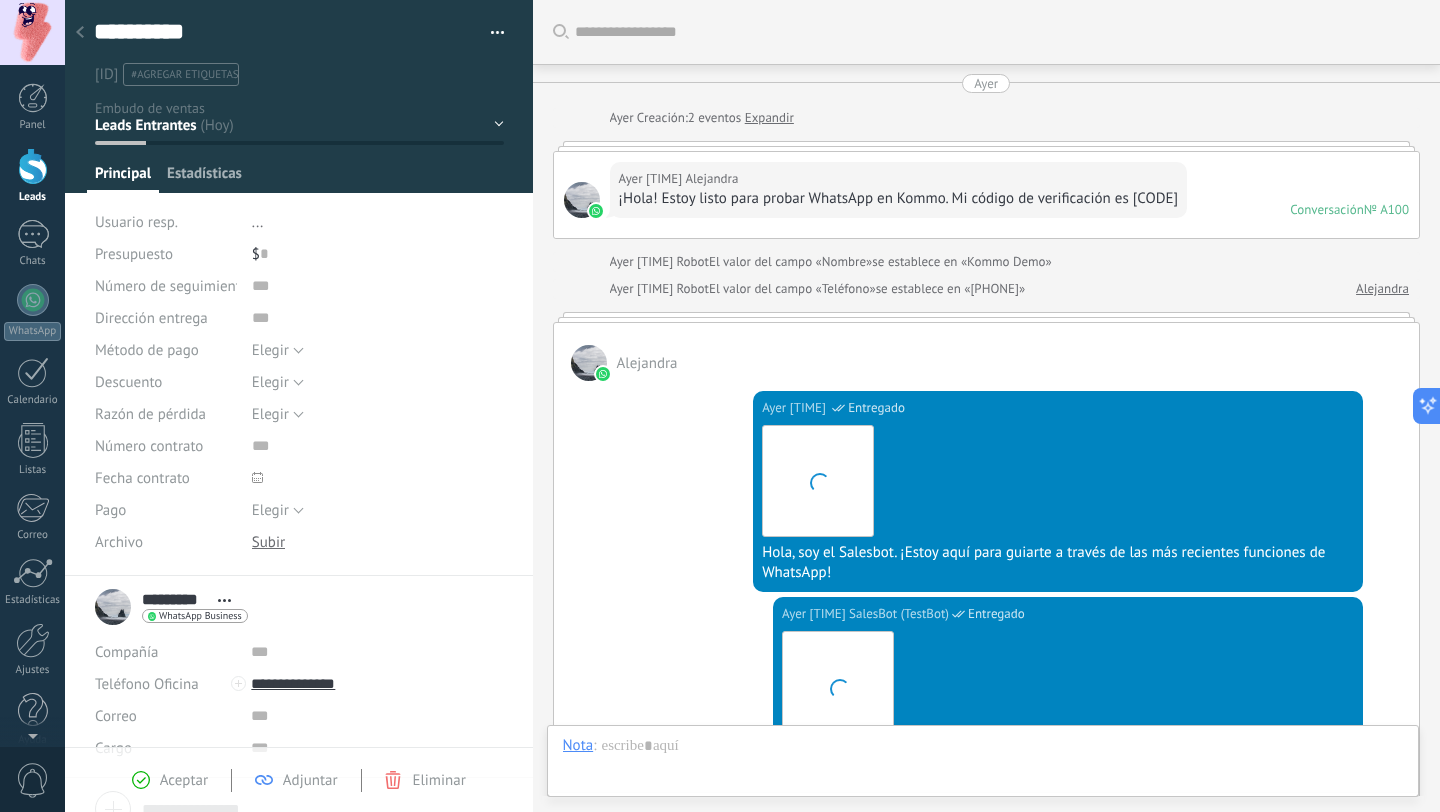 scroll, scrollTop: 30, scrollLeft: 0, axis: vertical 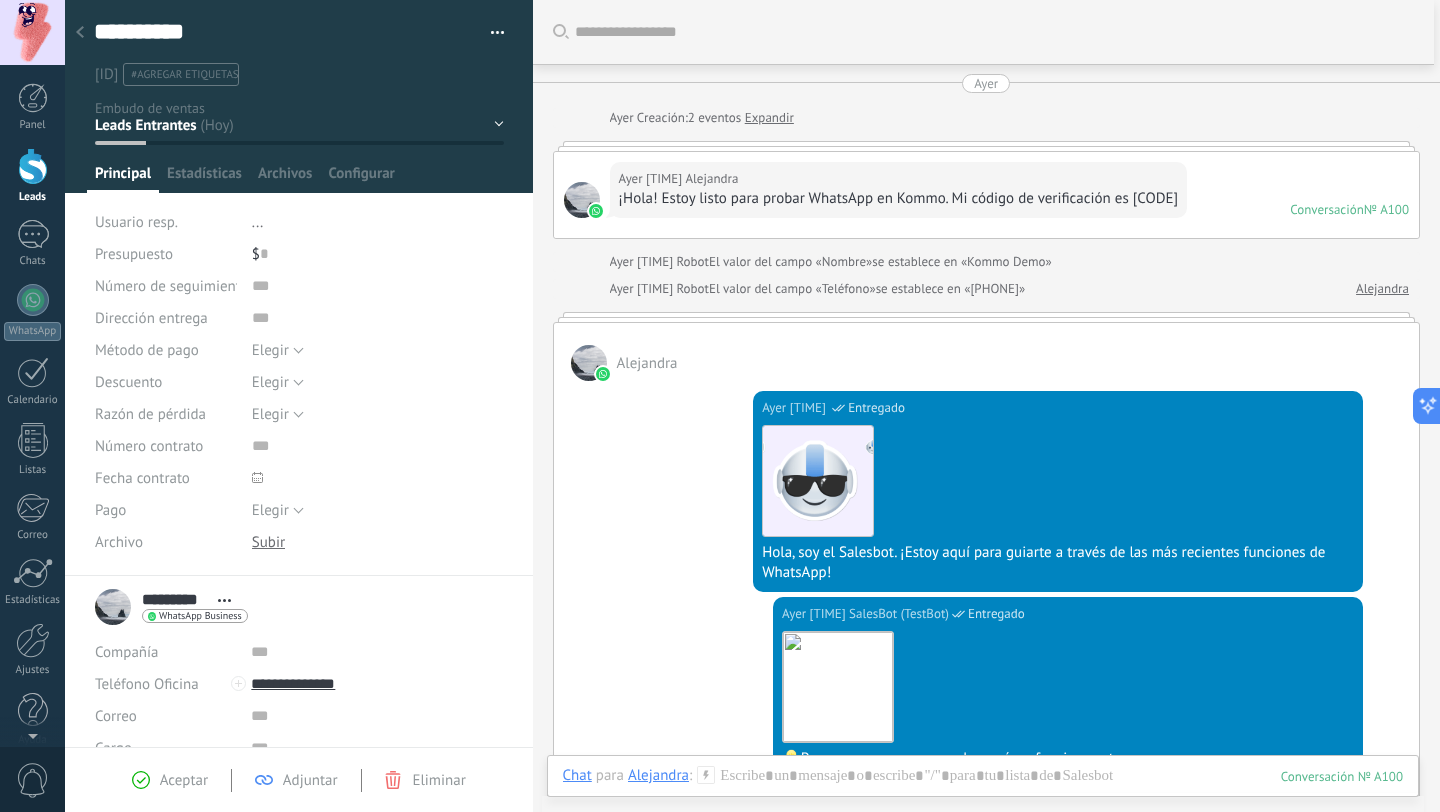 click on "#agregar etiquetas" at bounding box center (184, 75) 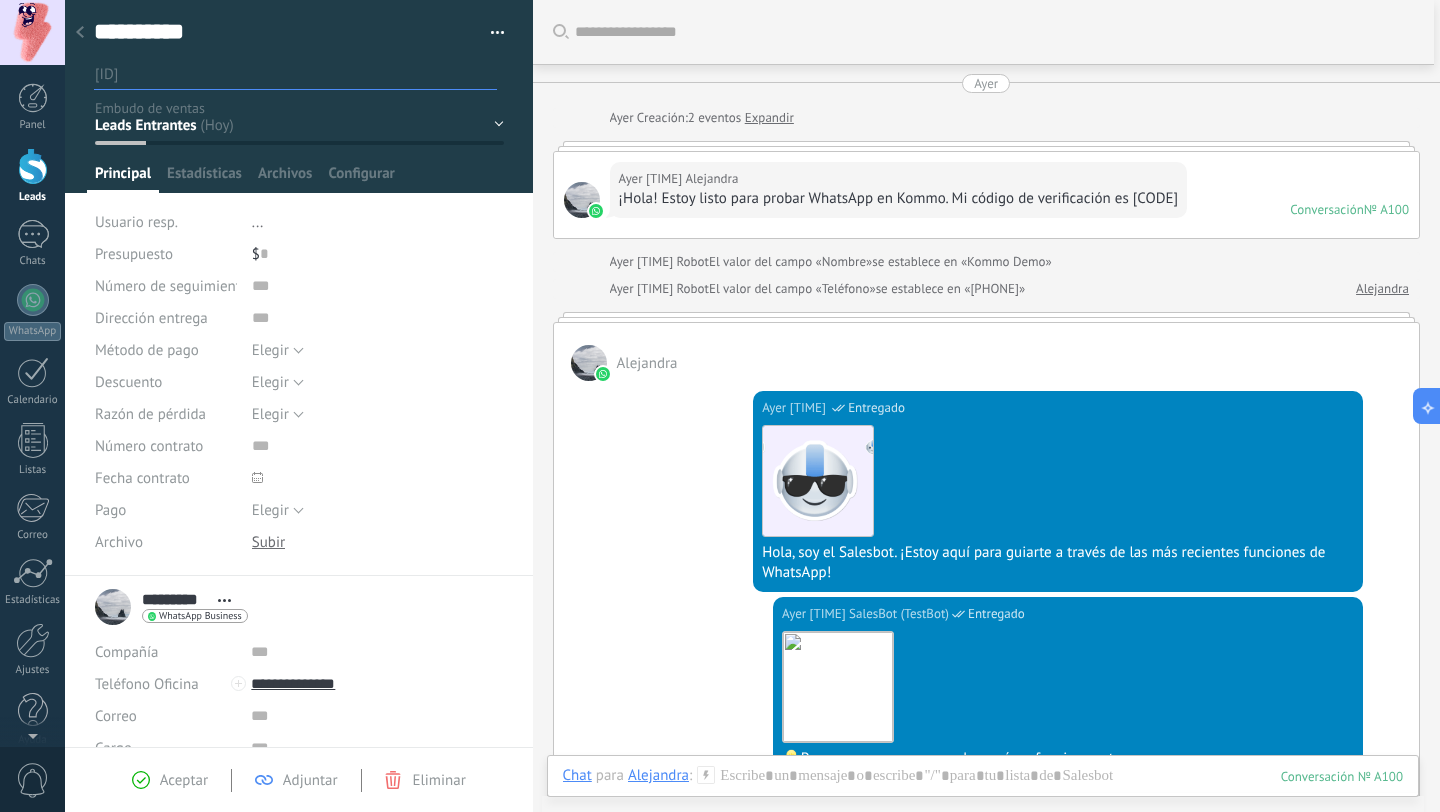 click on "Principal Estadísticas Archivos Configurar" at bounding box center [299, 178] 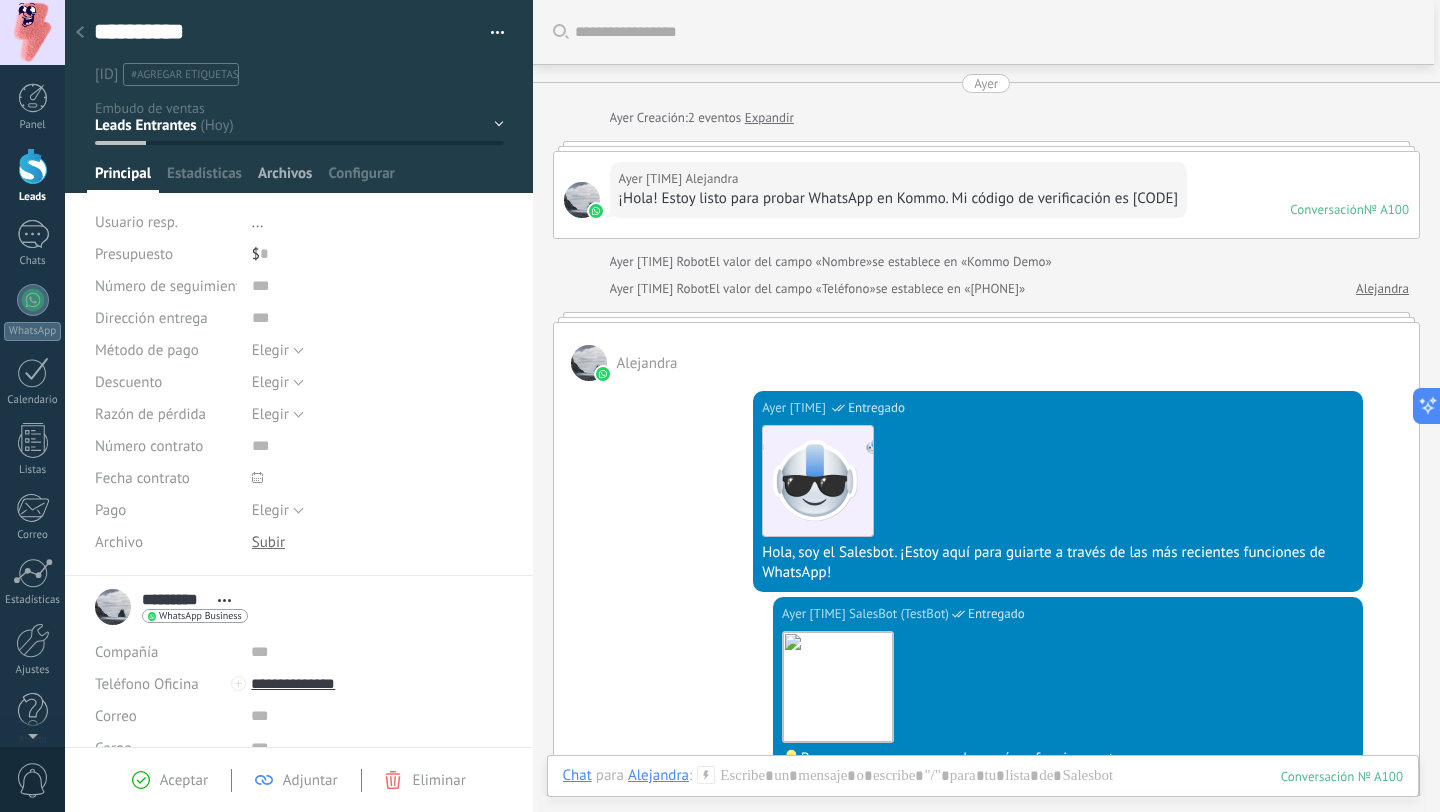 click on "Archivos" at bounding box center [123, 178] 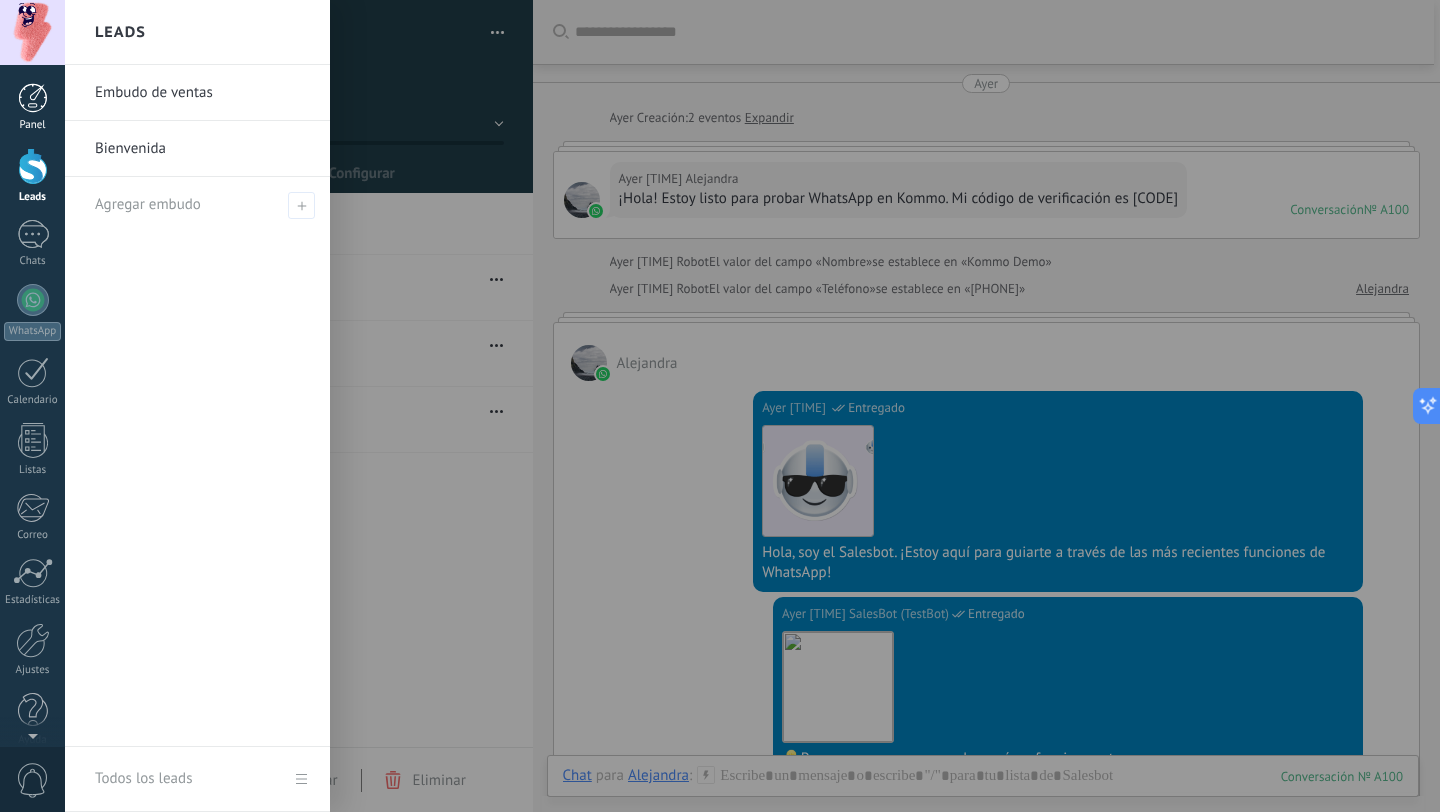 click at bounding box center [33, 98] 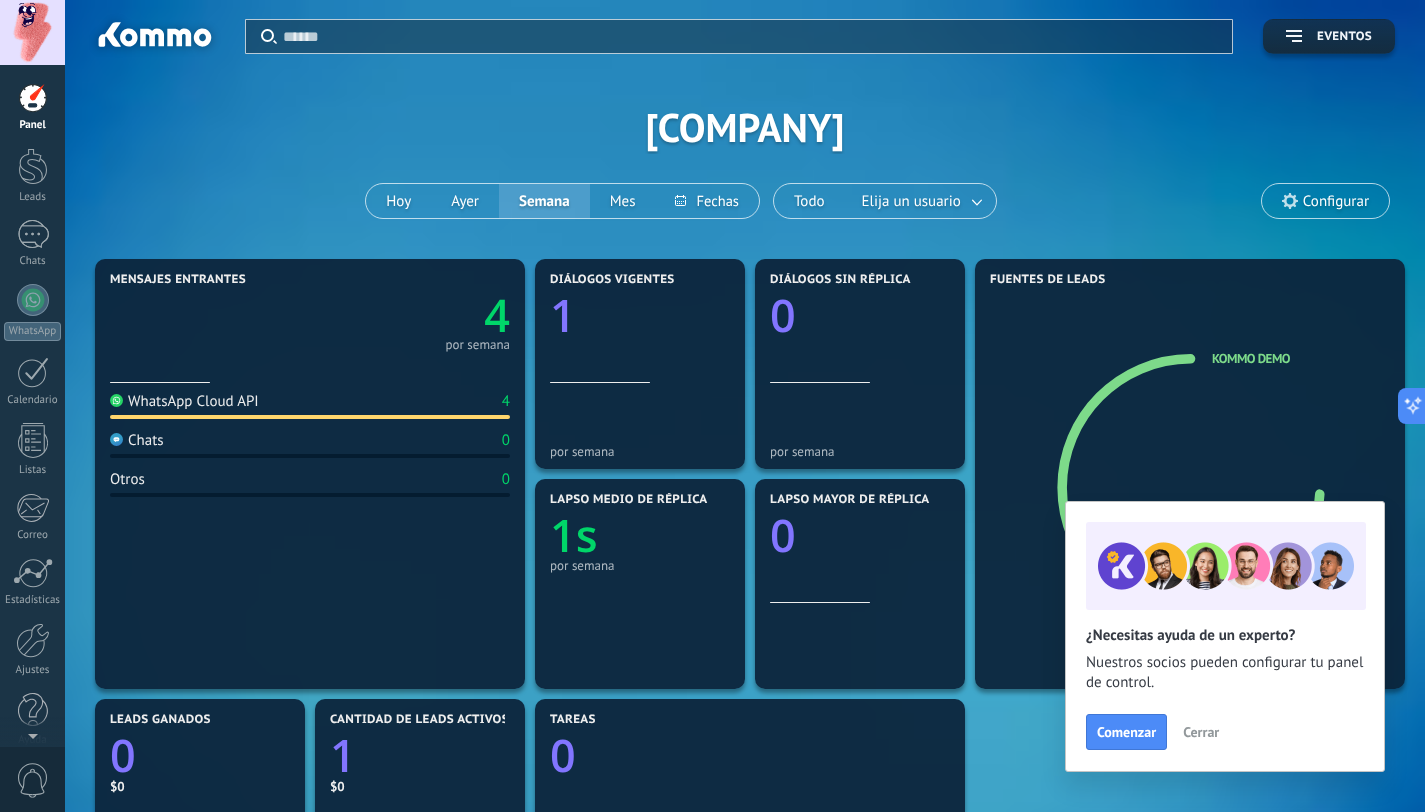 click on "Configurar" at bounding box center (1336, 201) 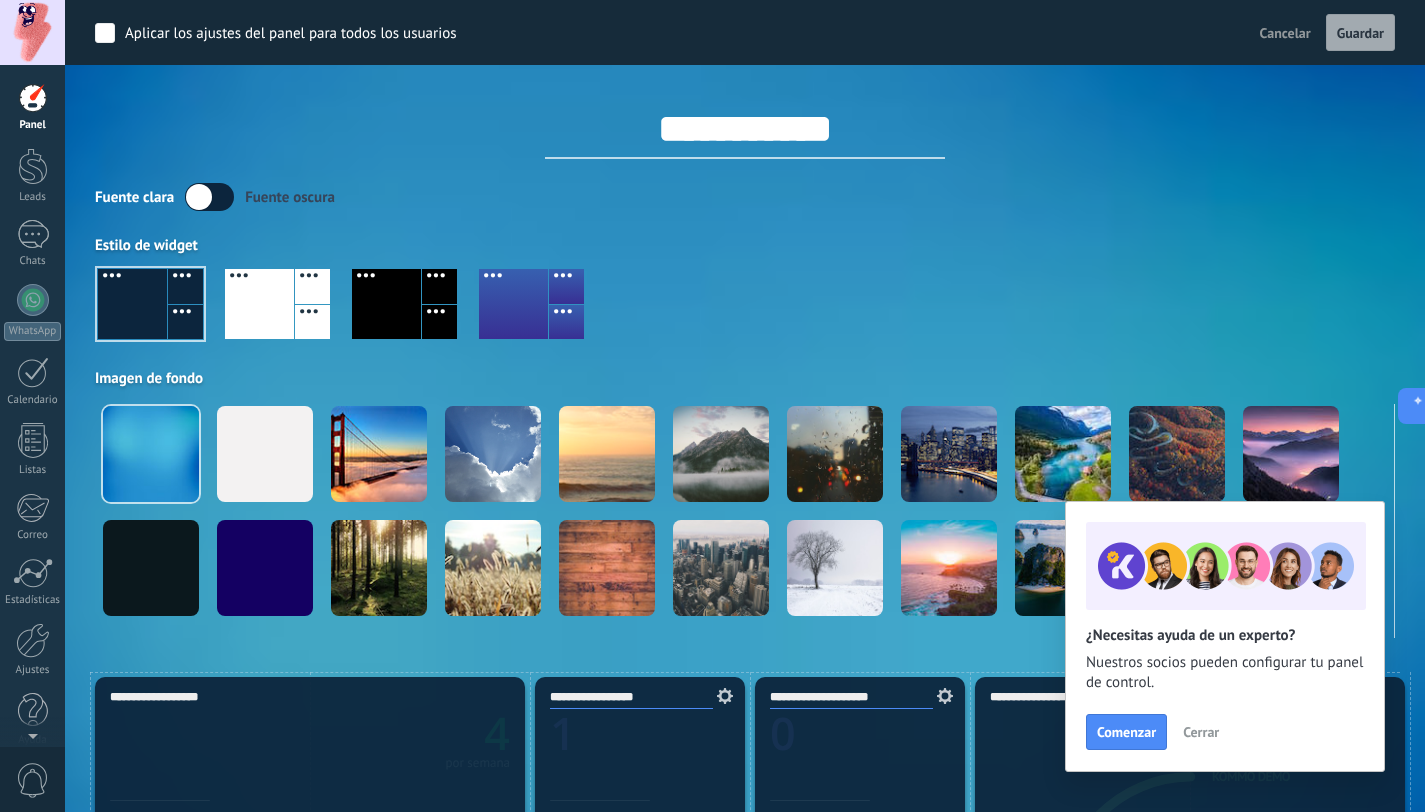 click on "**********" at bounding box center (745, 319) 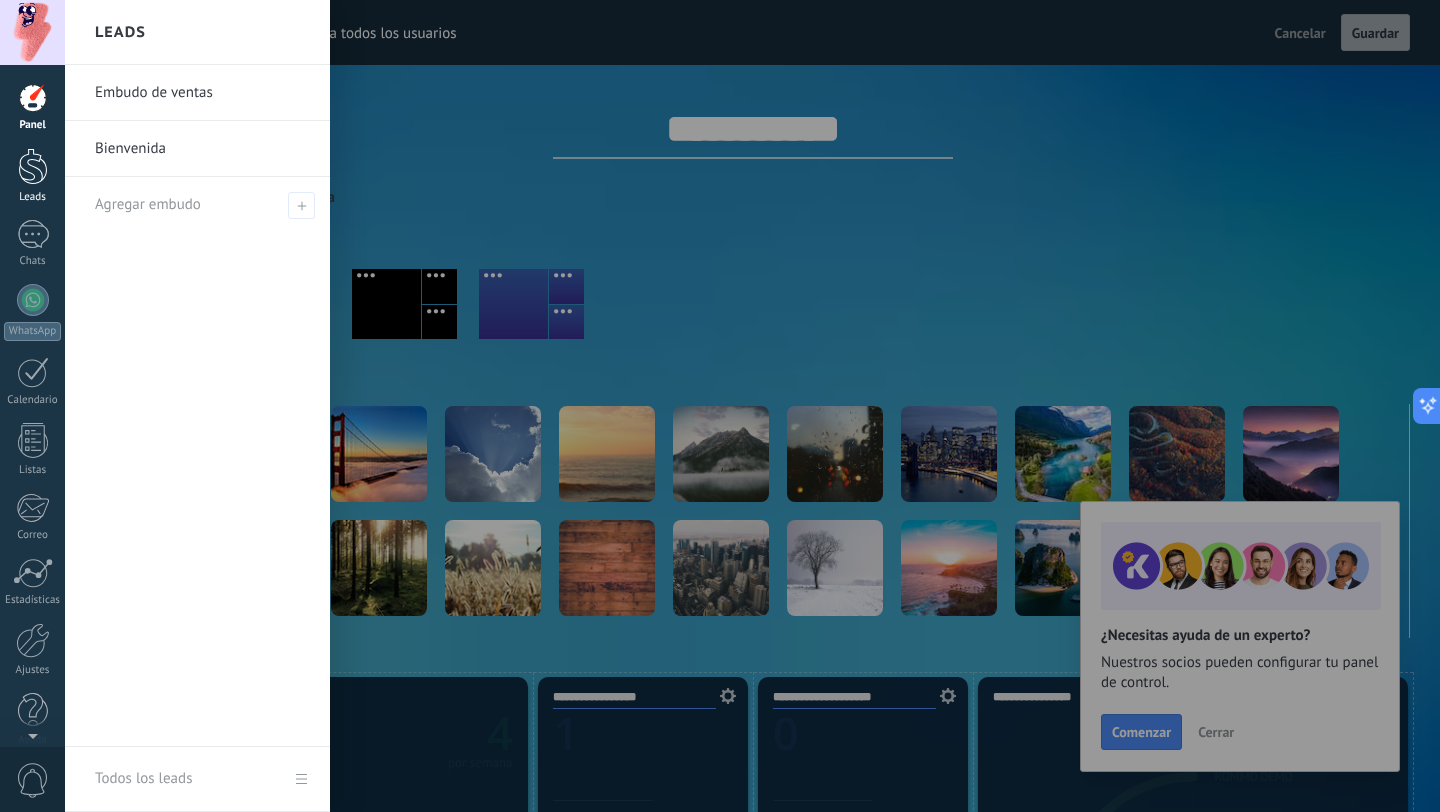 click on "Leads" at bounding box center (33, 197) 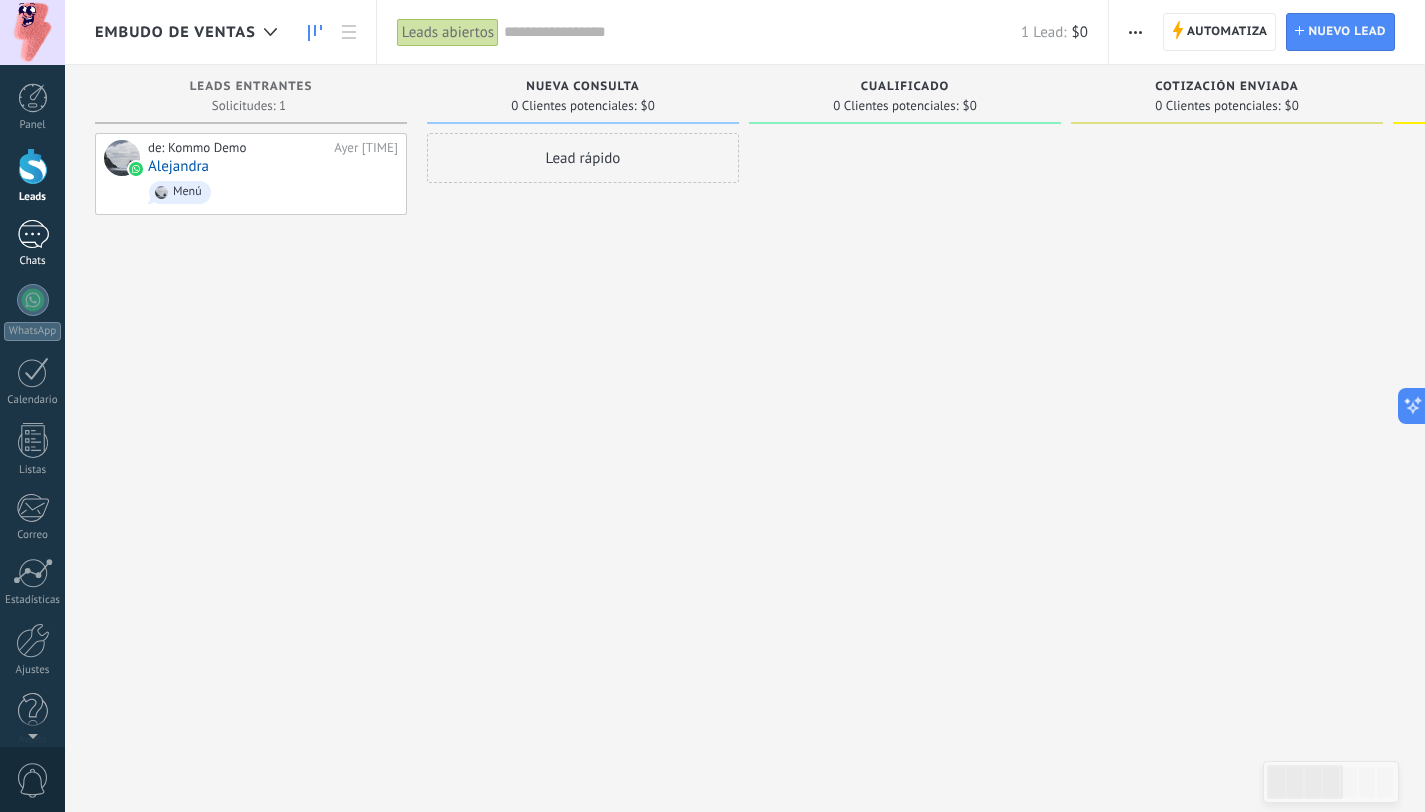 click at bounding box center (33, 234) 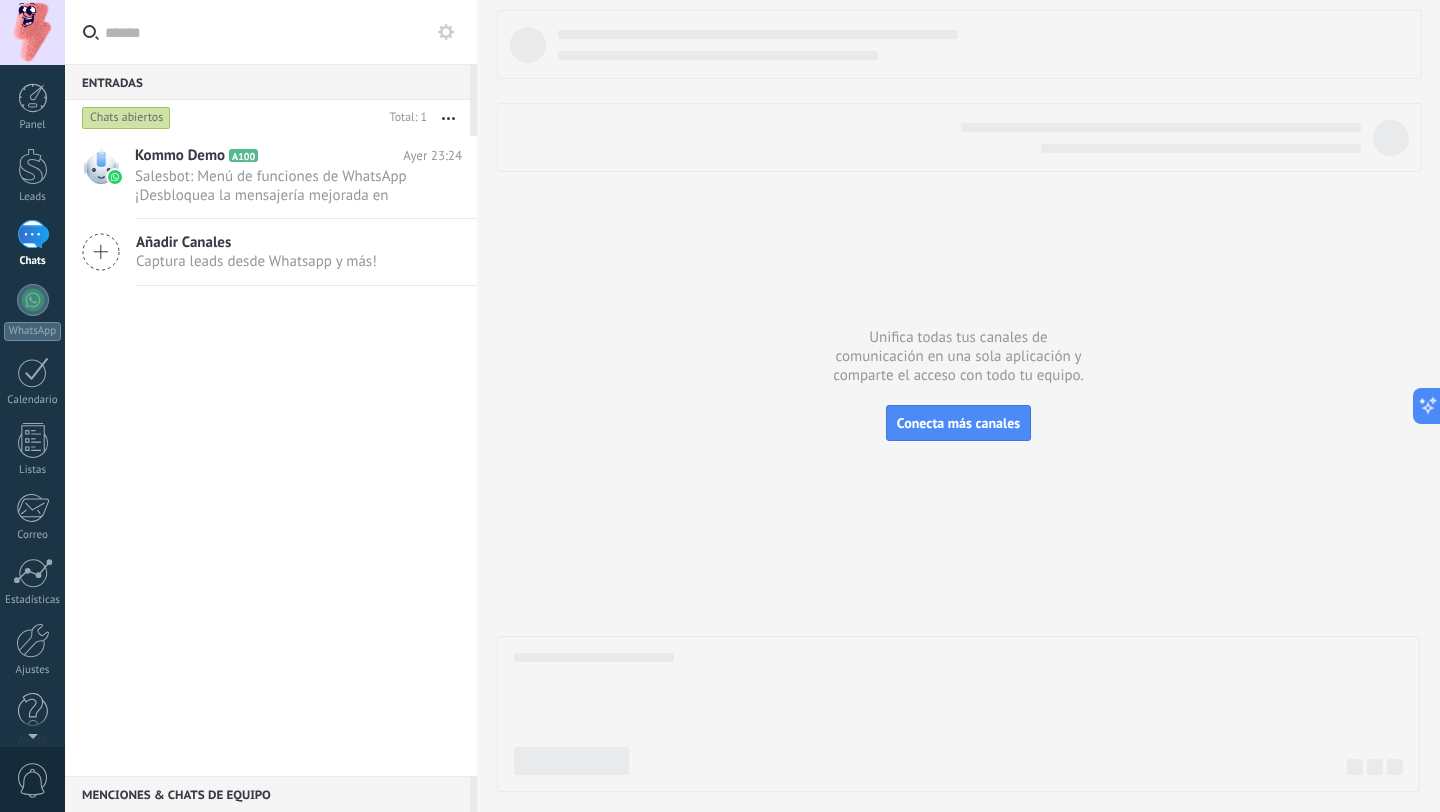 click on "Captura leads desde Whatsapp y más!" at bounding box center (256, 261) 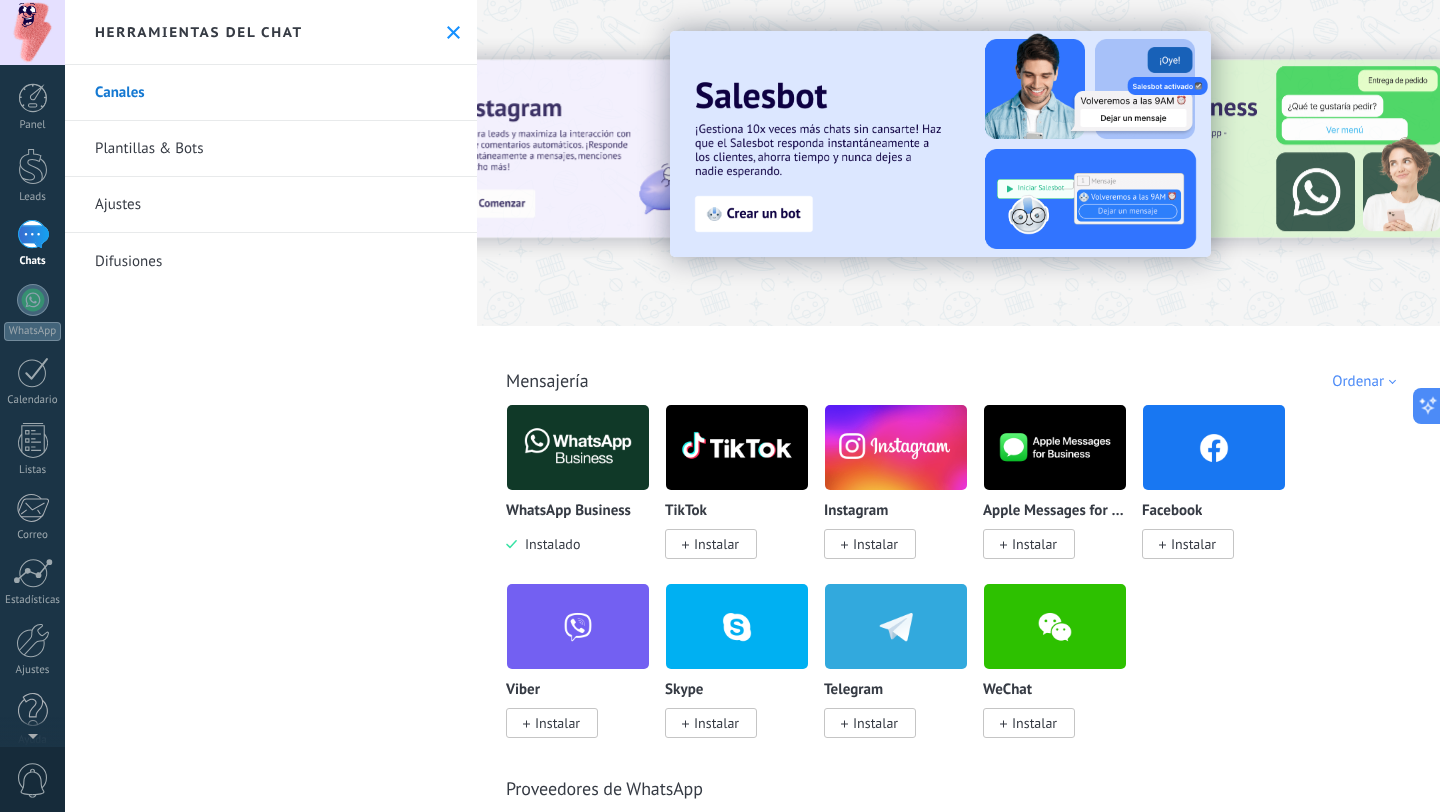 click on "Plantillas & Bots" at bounding box center [271, 149] 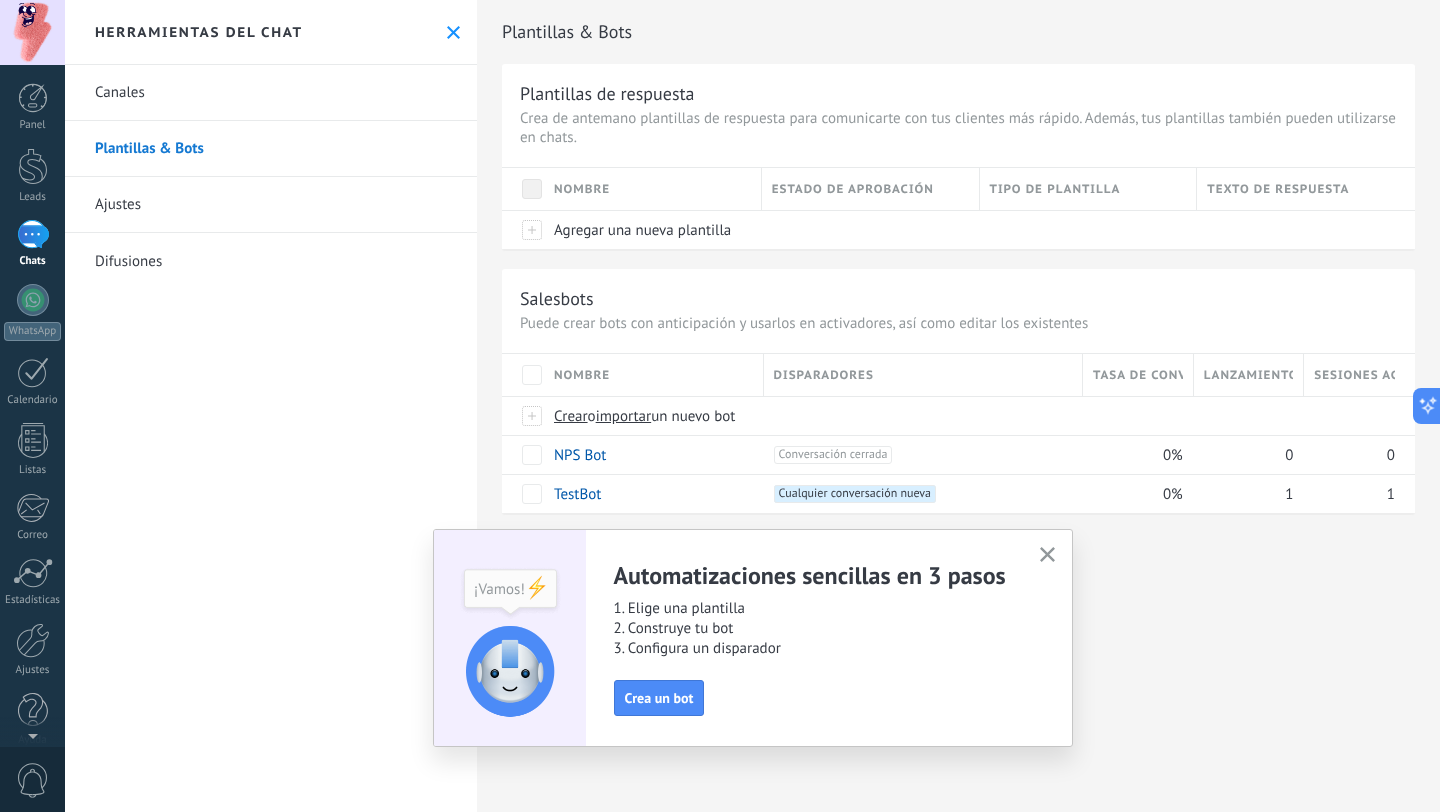click at bounding box center [1047, 554] 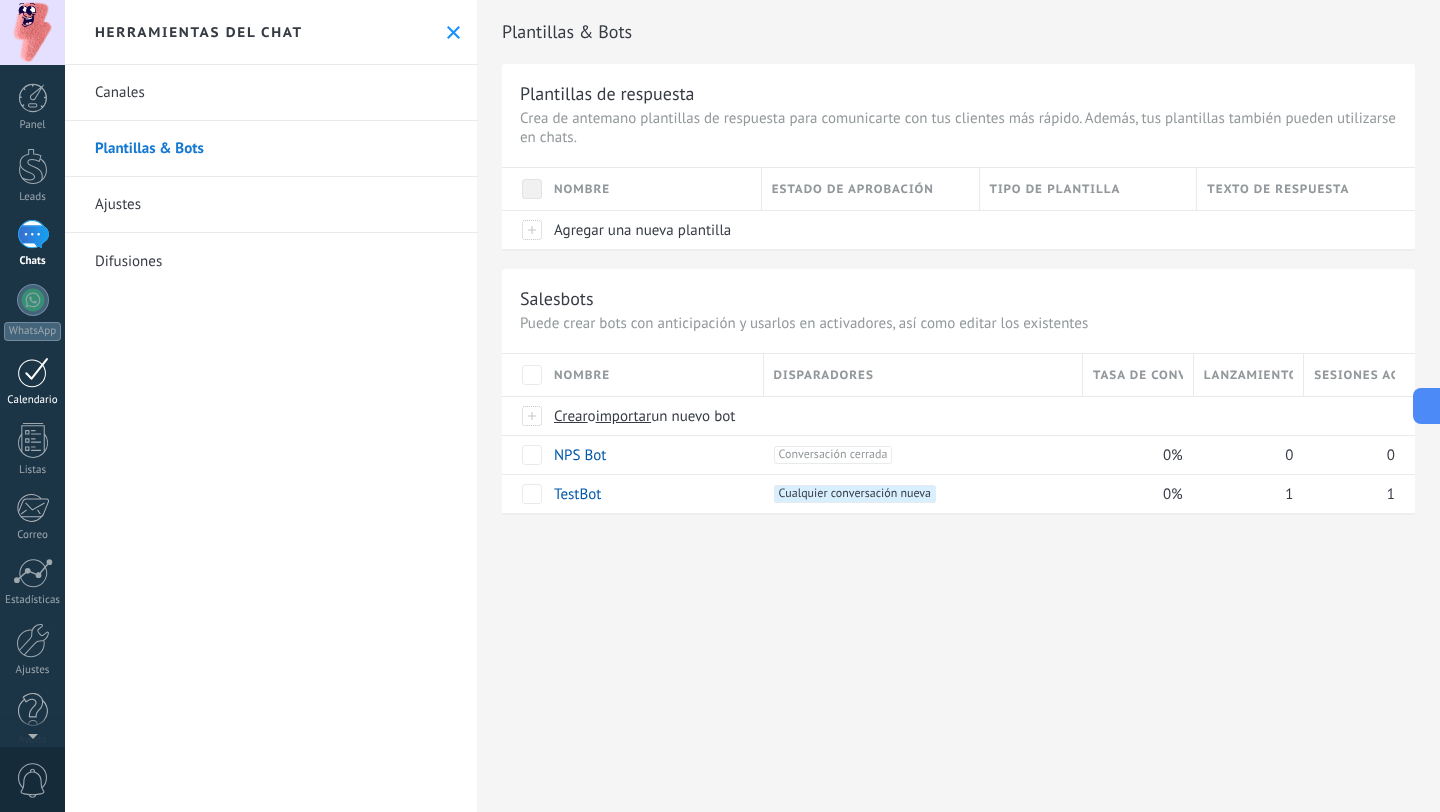 click on "Calendario" at bounding box center [32, 382] 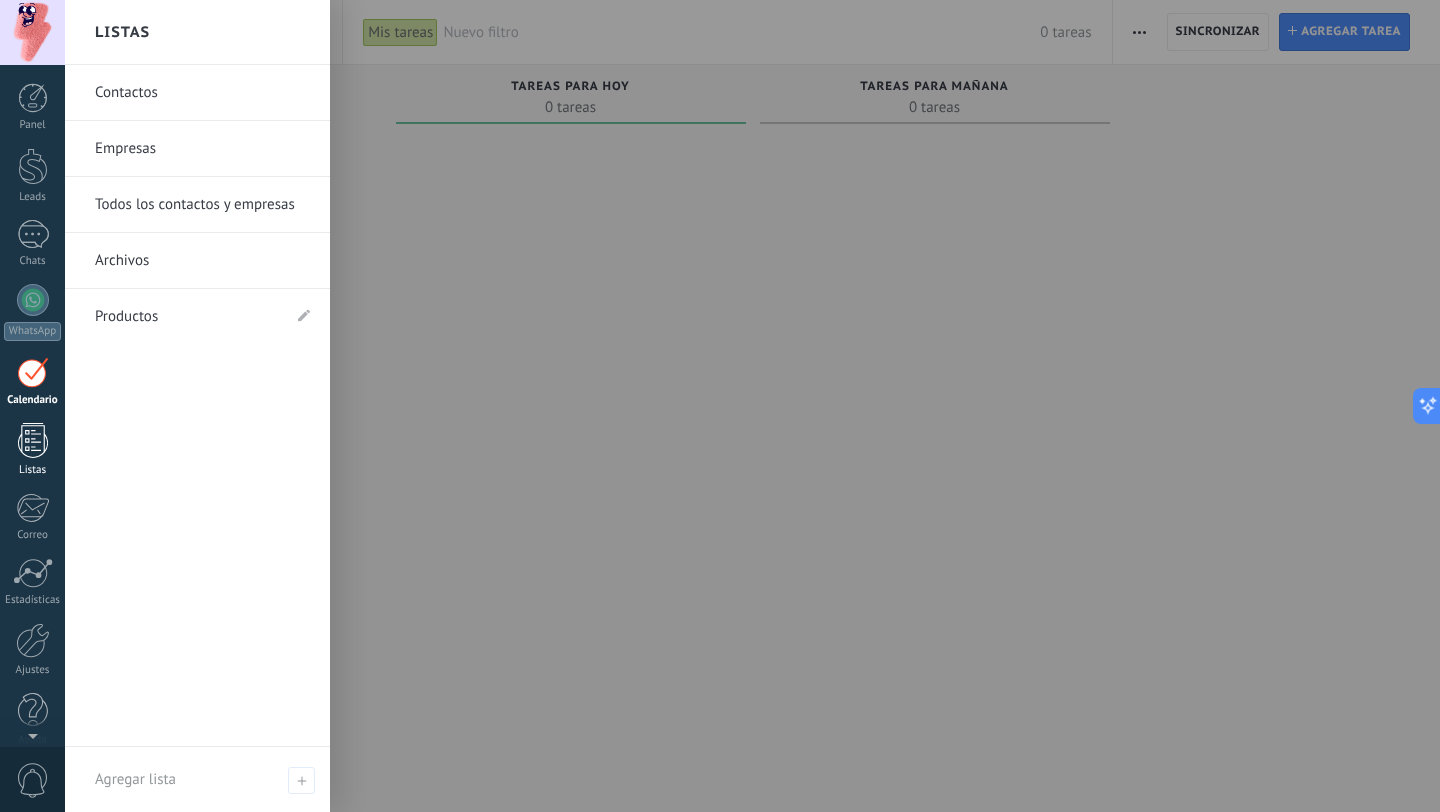 click at bounding box center [33, 440] 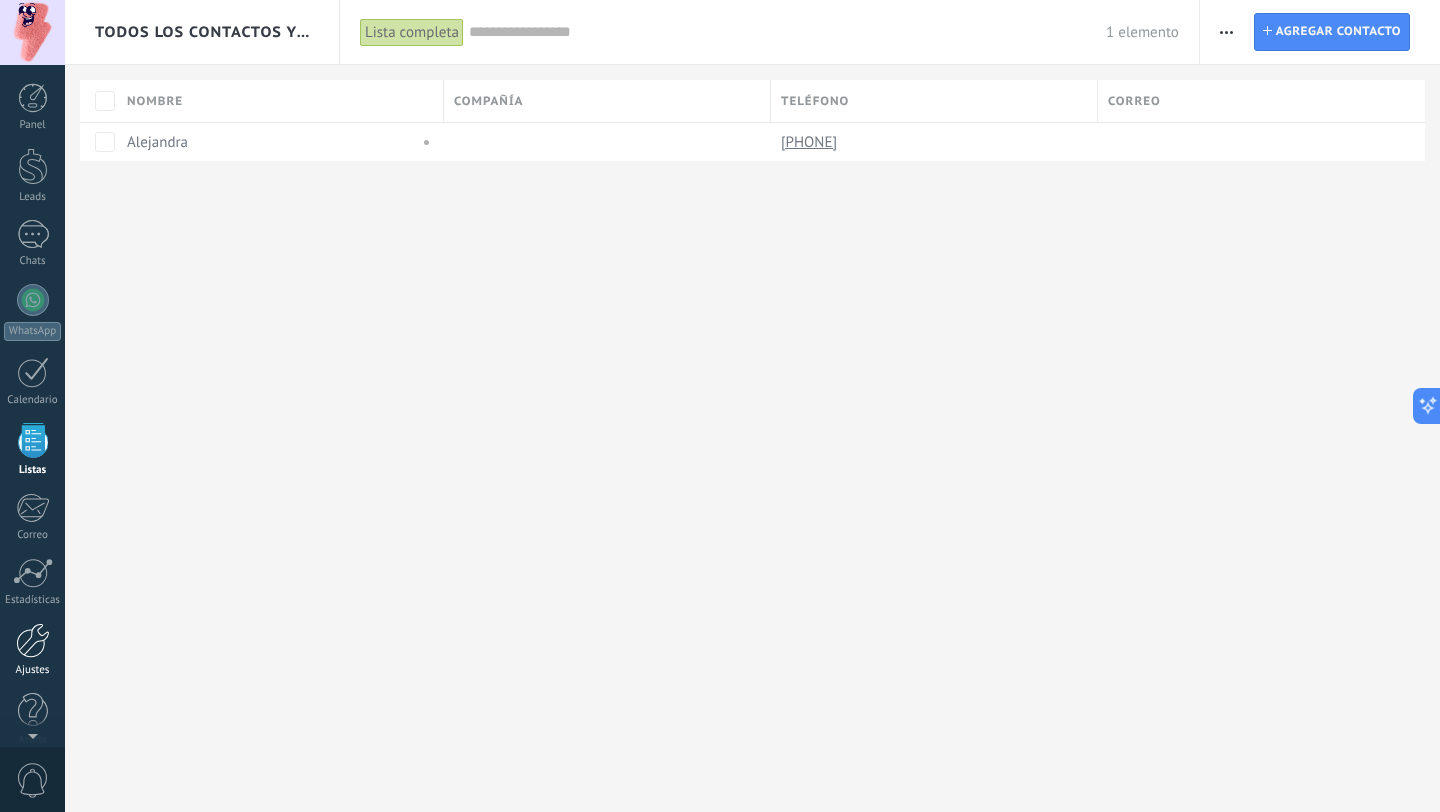 click at bounding box center (33, 640) 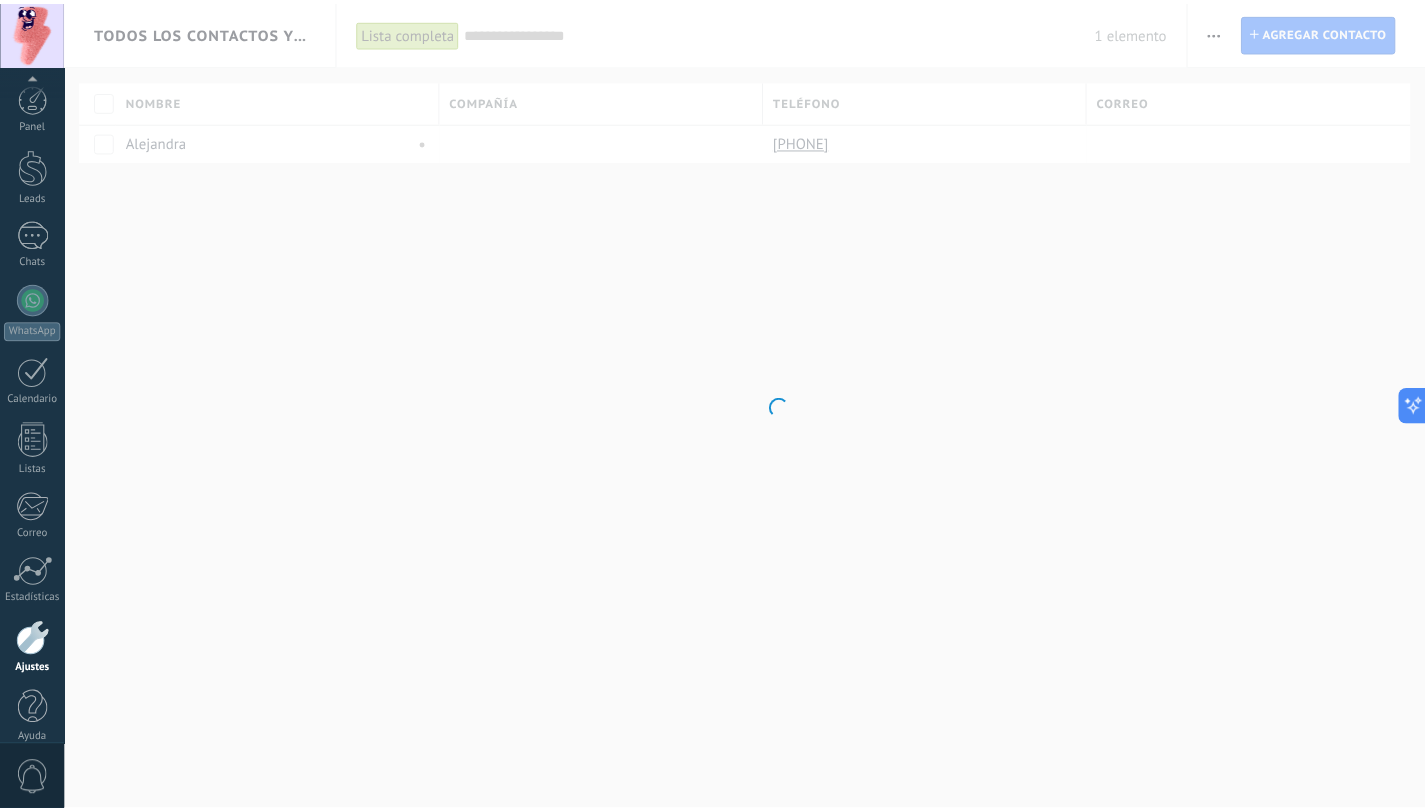 scroll, scrollTop: 20, scrollLeft: 0, axis: vertical 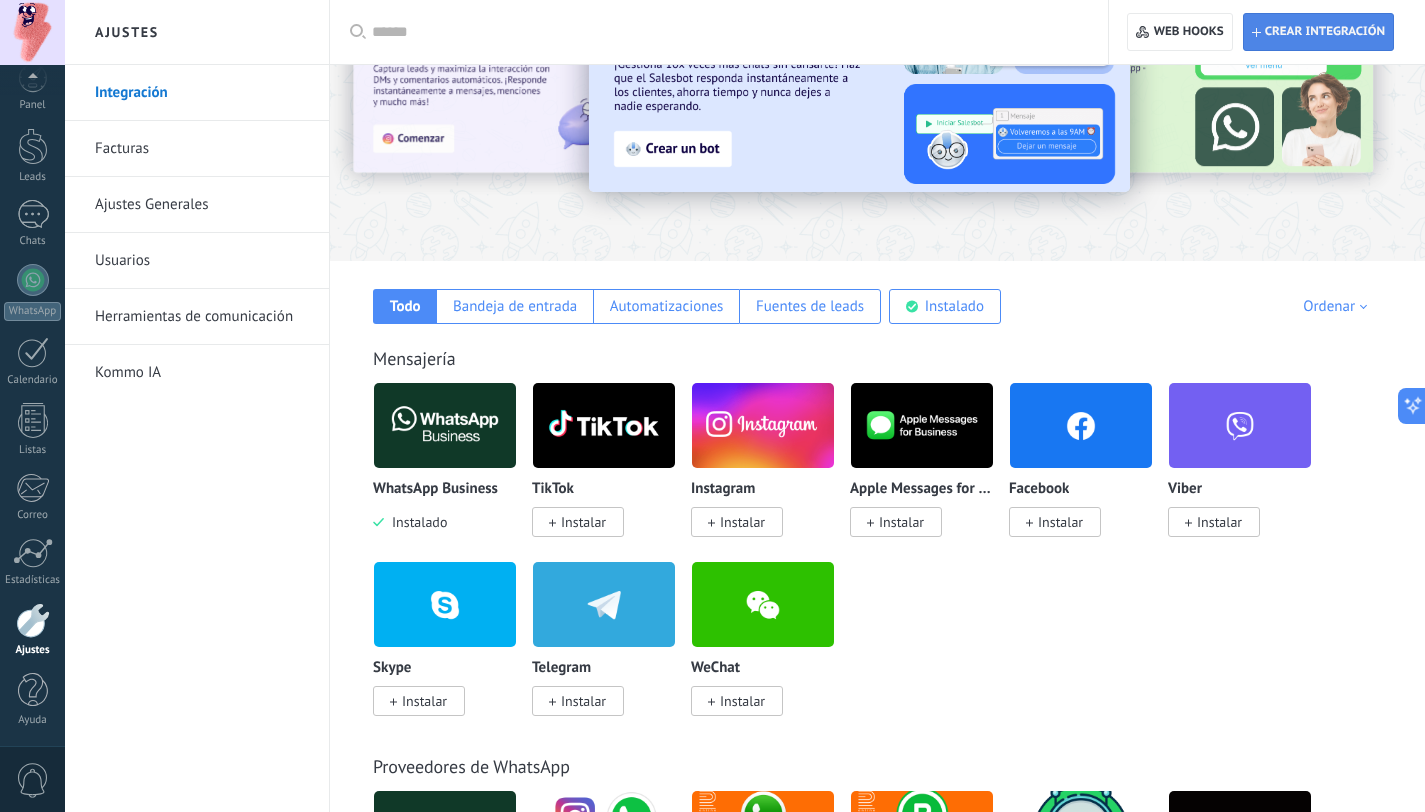 click on "Crear integración" at bounding box center [1325, 32] 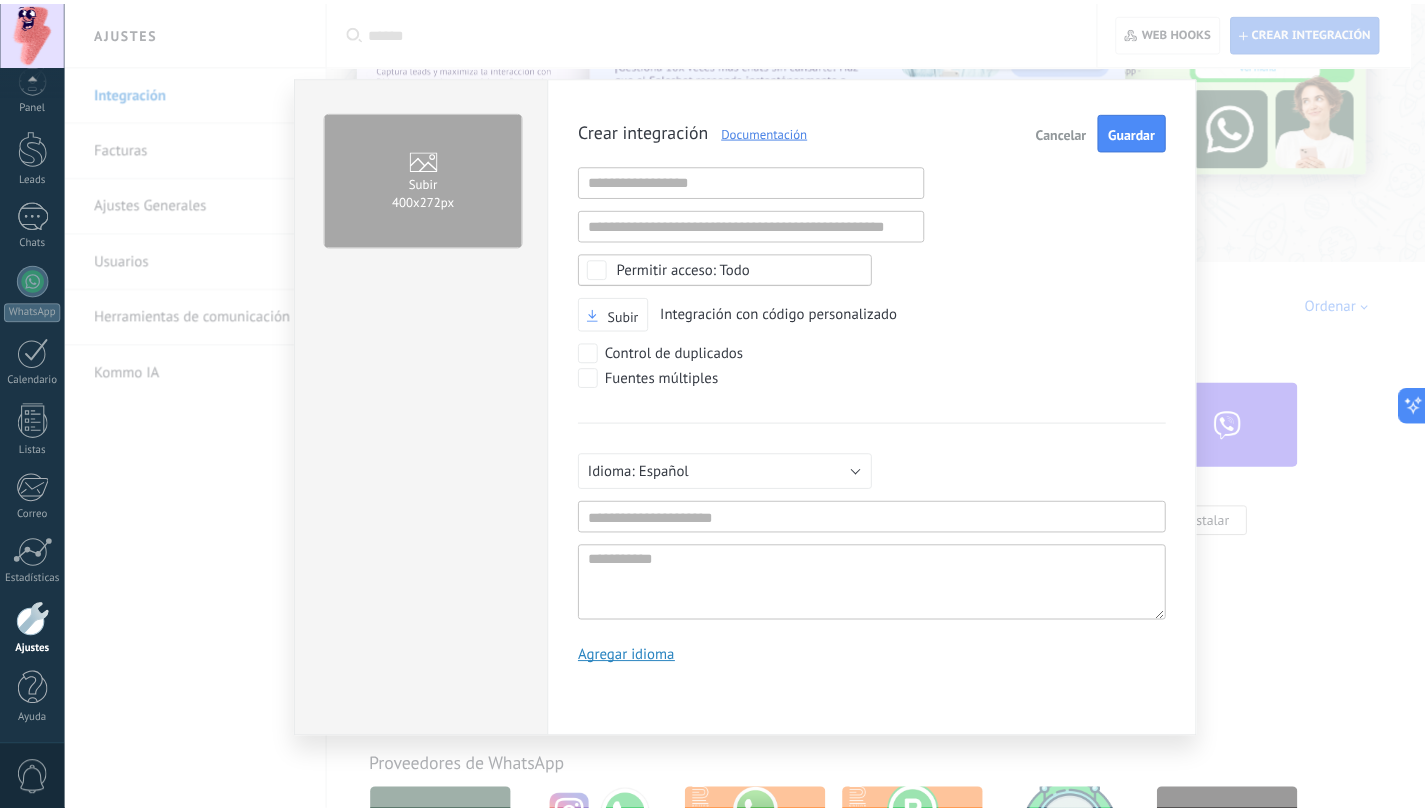 scroll, scrollTop: 19, scrollLeft: 0, axis: vertical 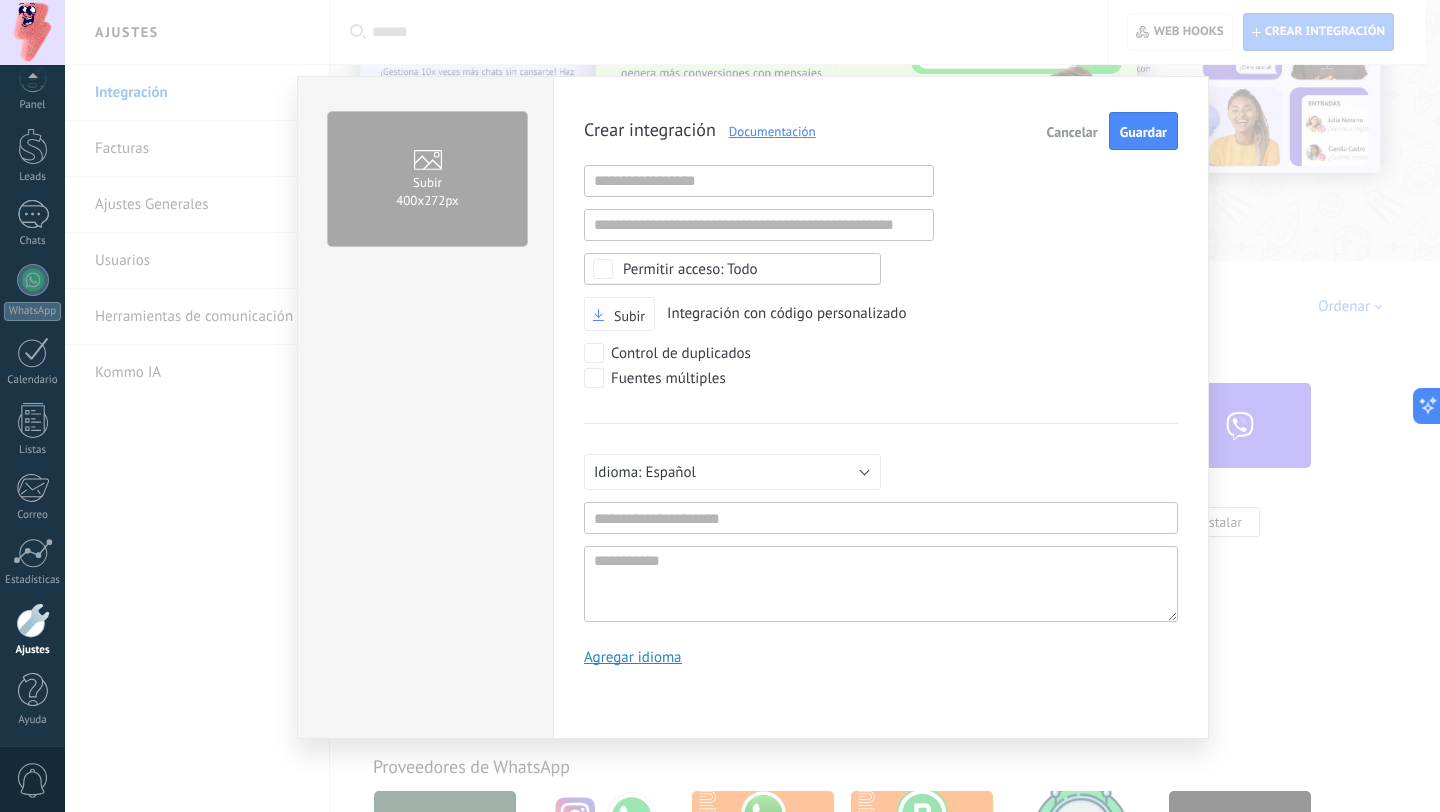 click on "Subir 400х272px Crear integración Documentación Cancelar Guardar URL inválida URL inválida Ninguno Acceder a la información de la cuenta Centro de notificaciones Acceso a archivos Eliminación de archivos Todo Subir Integración con código personalizado Control de duplicados Fuentes múltiples Русский English Español Português Indonesia Türkçe Español Mínimo 3 caracteres Mínimo de 5 caracteres Agregar idioma" at bounding box center [752, 406] 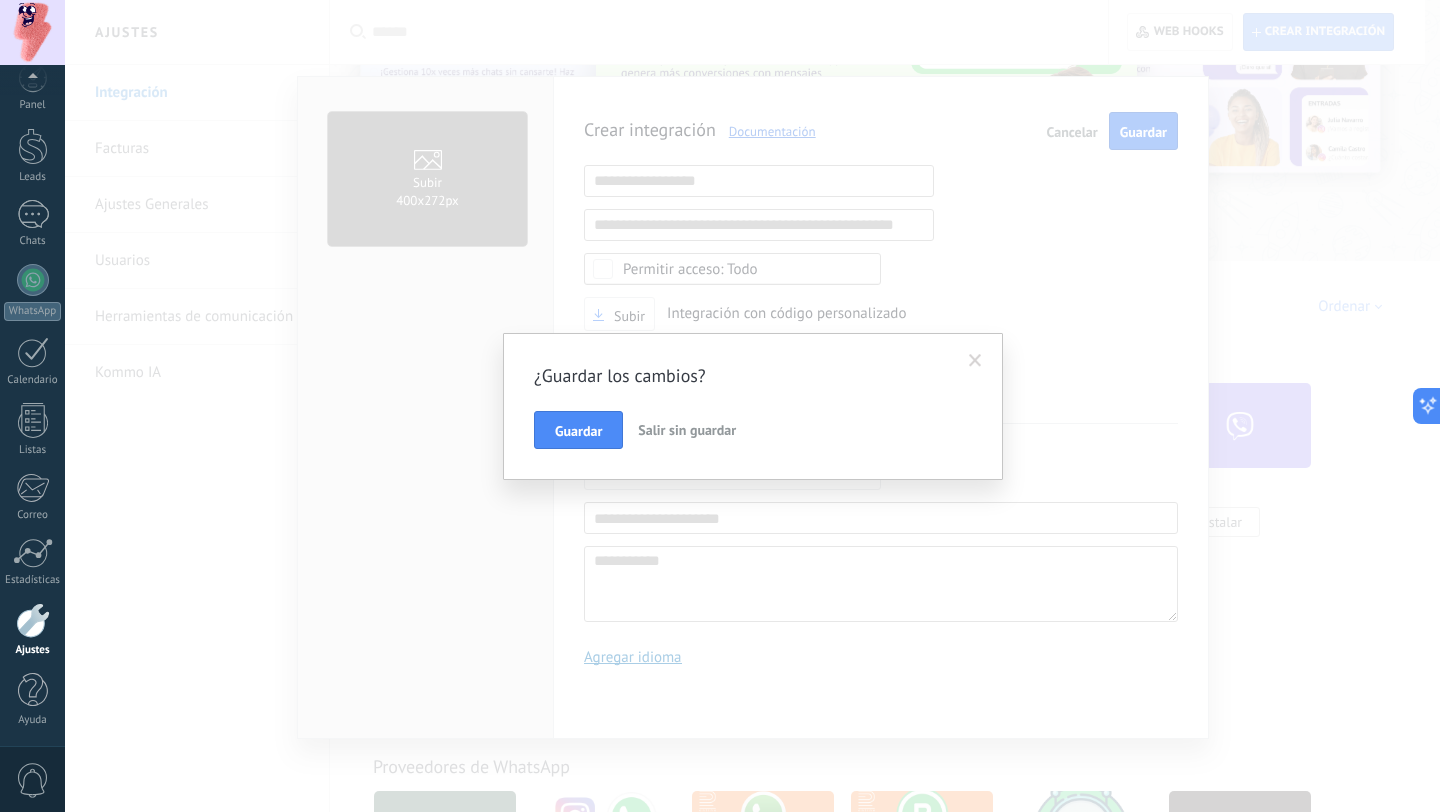 click on "Salir sin guardar" at bounding box center [687, 430] 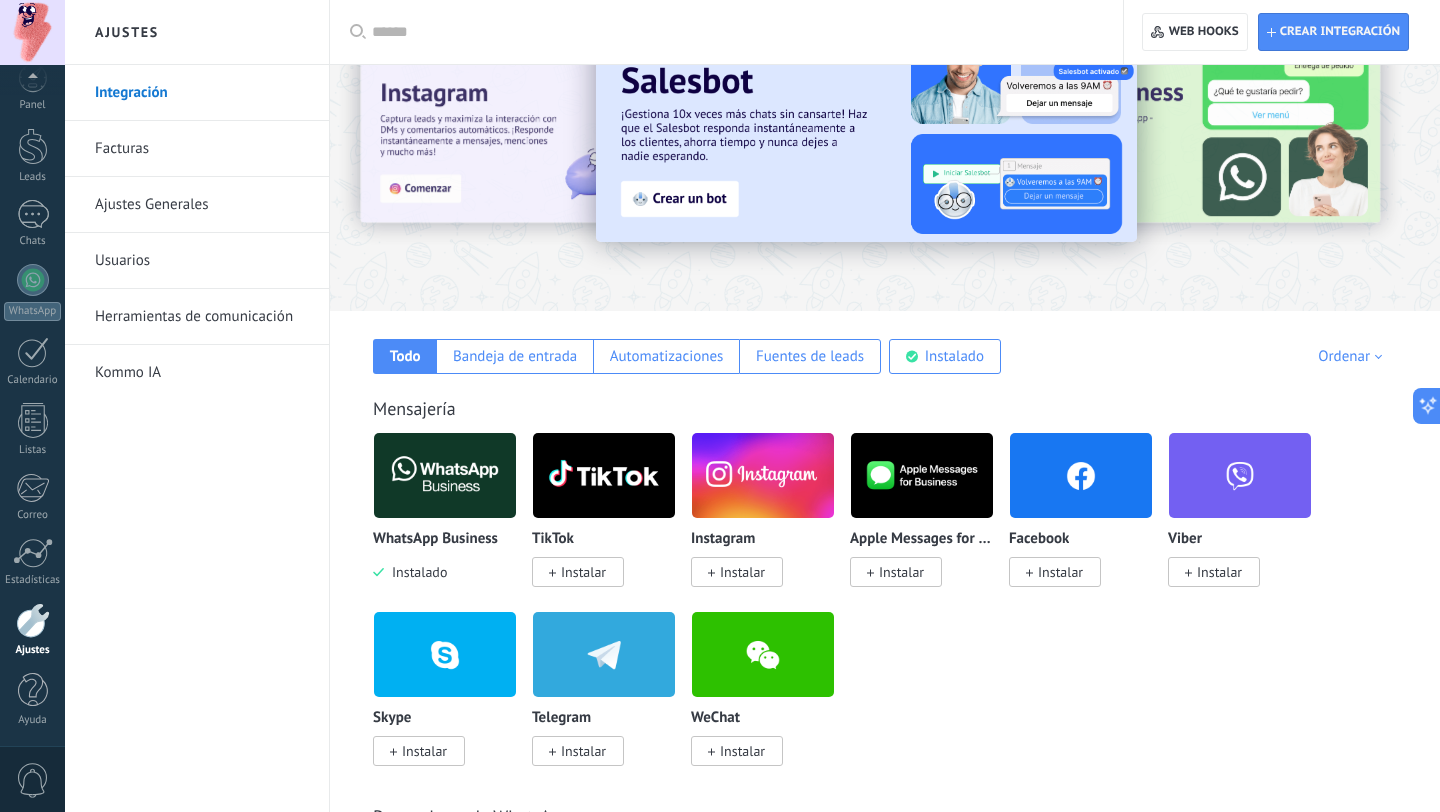scroll, scrollTop: 0, scrollLeft: 0, axis: both 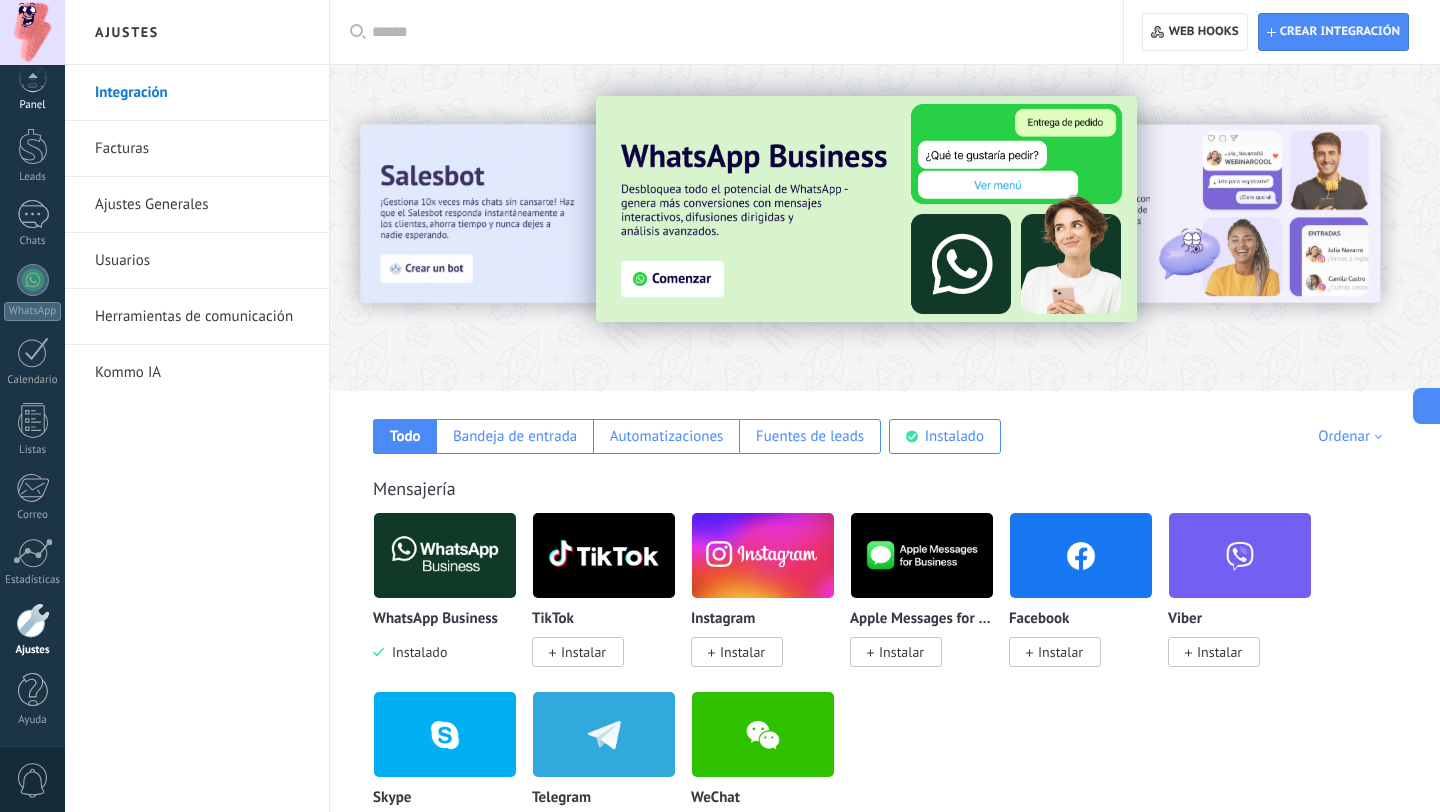 click on "Panel" at bounding box center [32, 87] 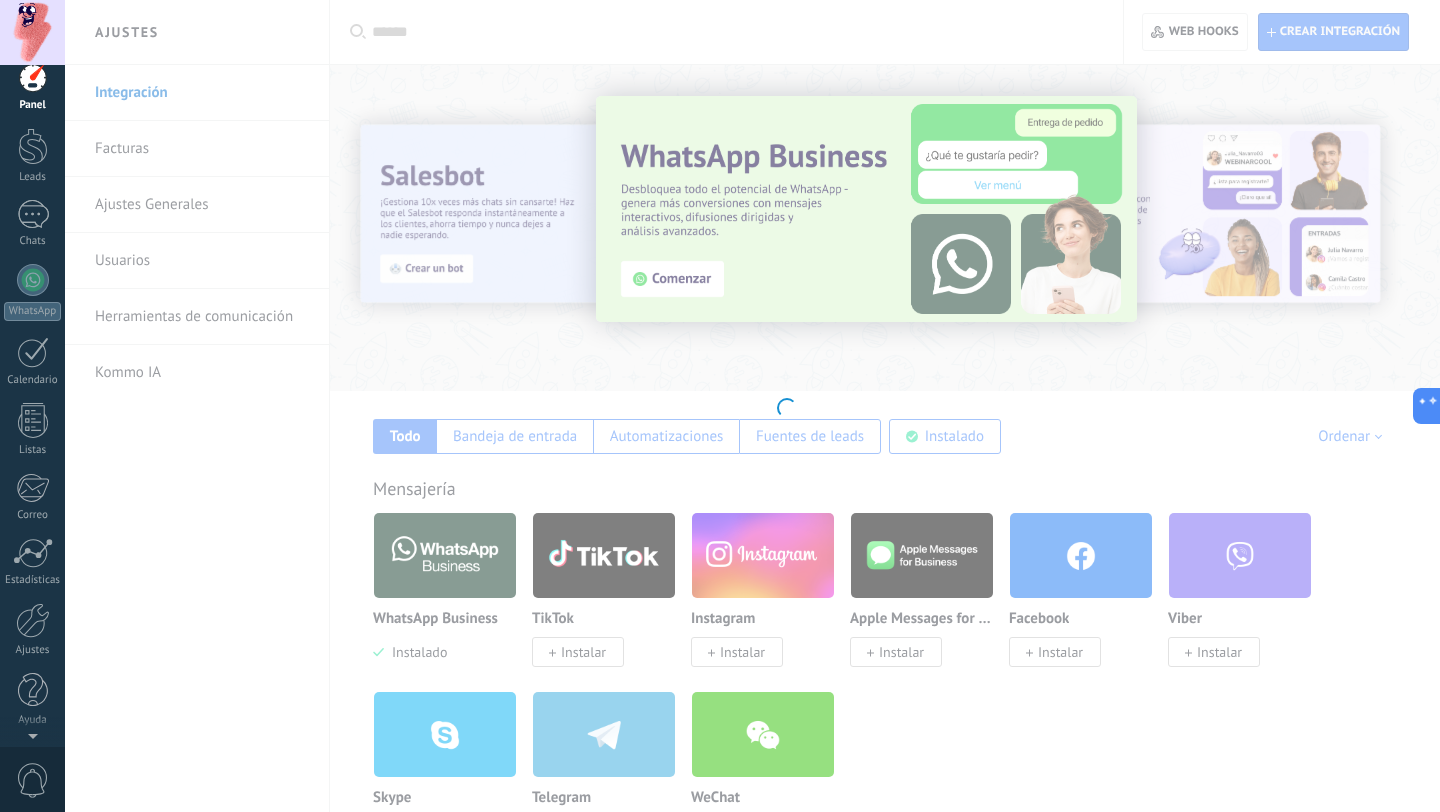 scroll, scrollTop: 0, scrollLeft: 0, axis: both 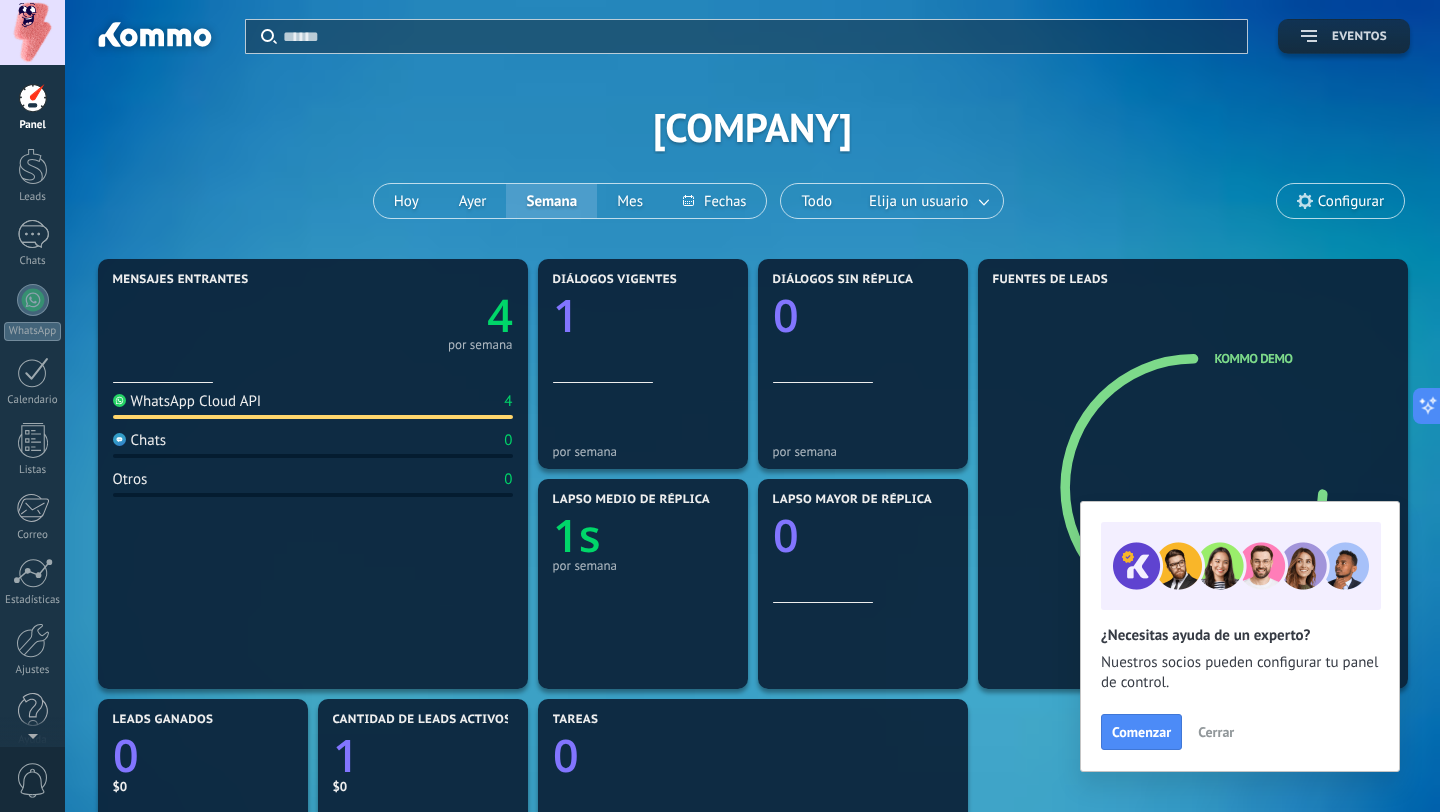 click on "Eventos" at bounding box center (1359, 37) 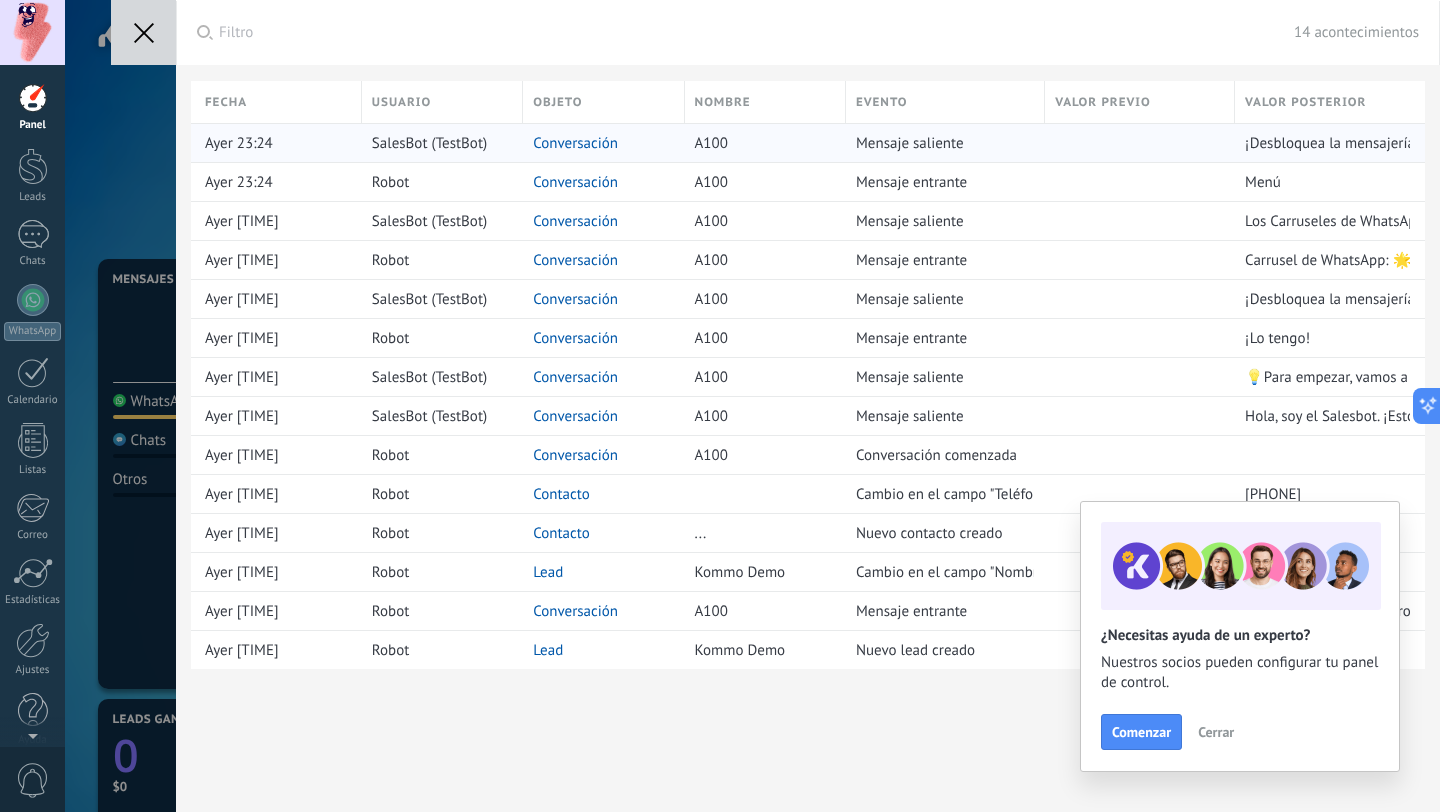 click on "Mensaje saliente" at bounding box center (940, 143) 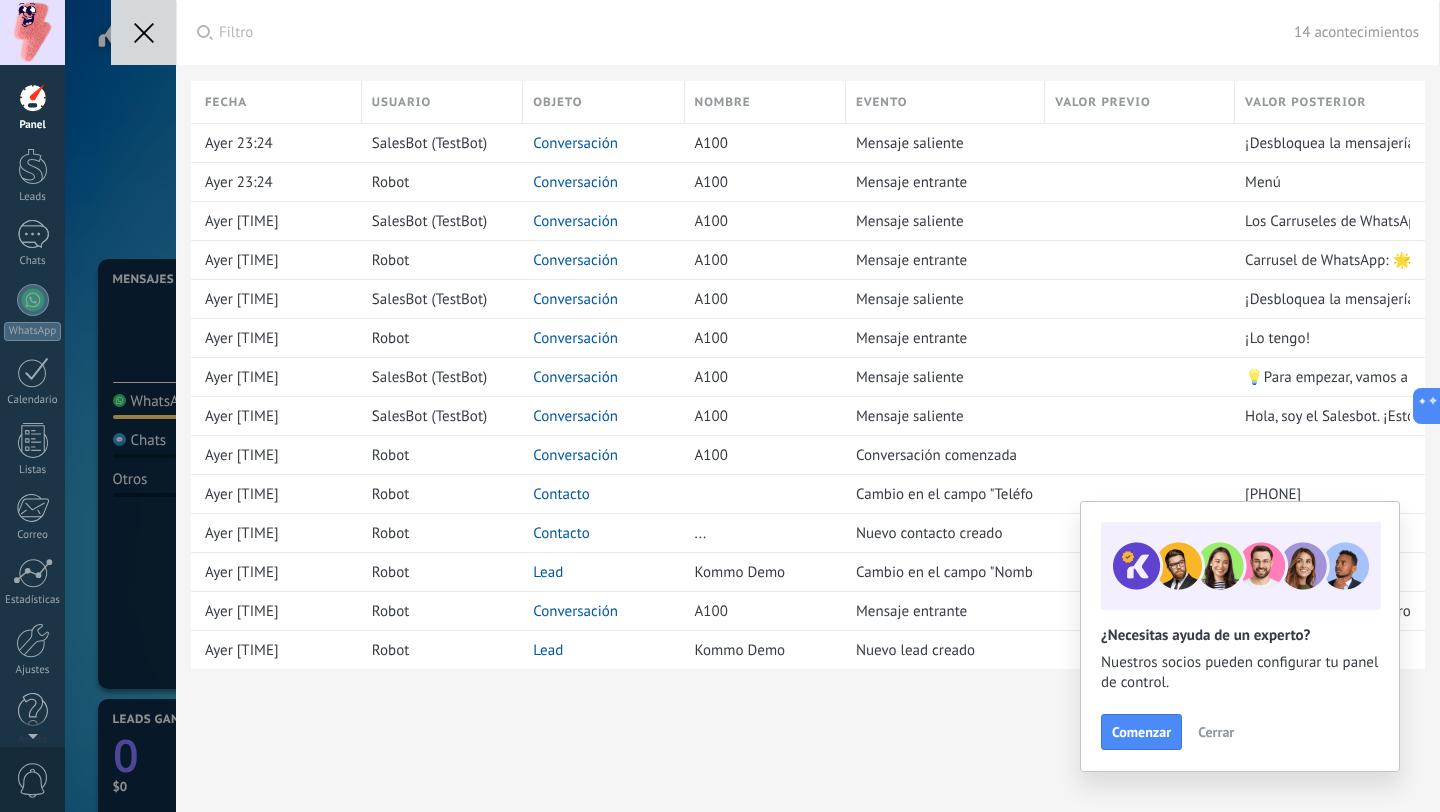 click at bounding box center [143, 32] 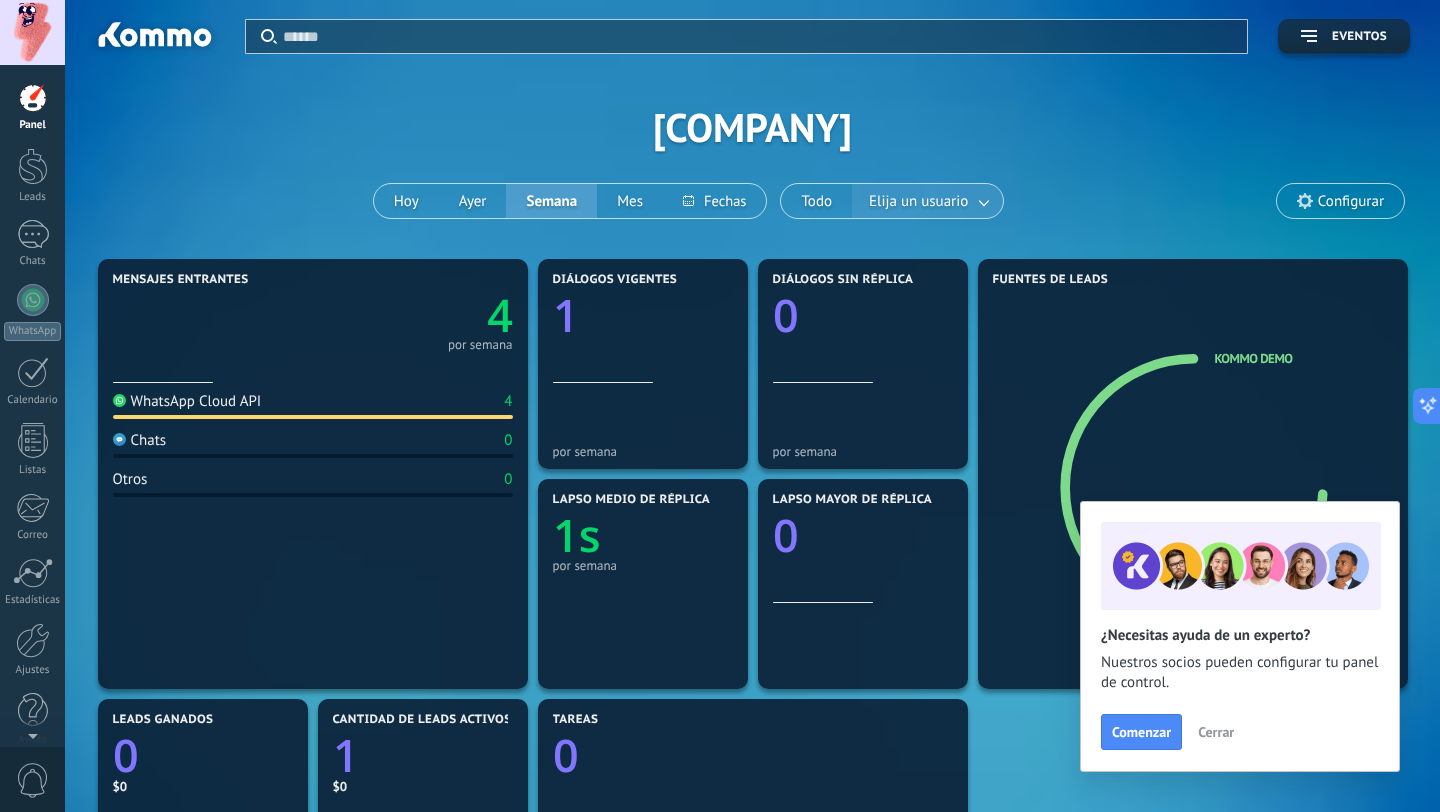 click at bounding box center [985, 201] 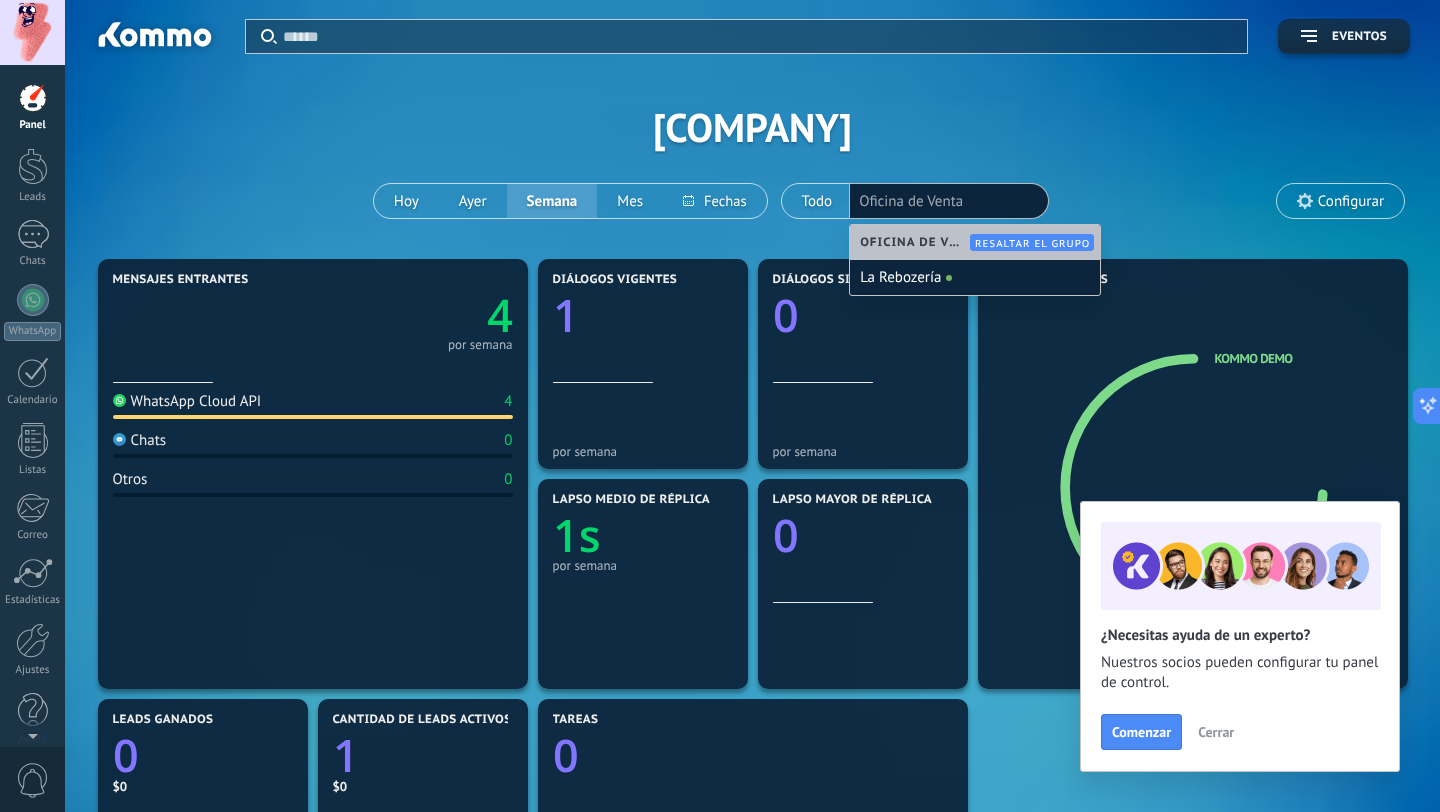 click on "Aplicar Eventos [COMPANY] Hoy Ayer Semana Mes Todo Elija un usuario Oficina de Venta Configurar" at bounding box center (752, 127) 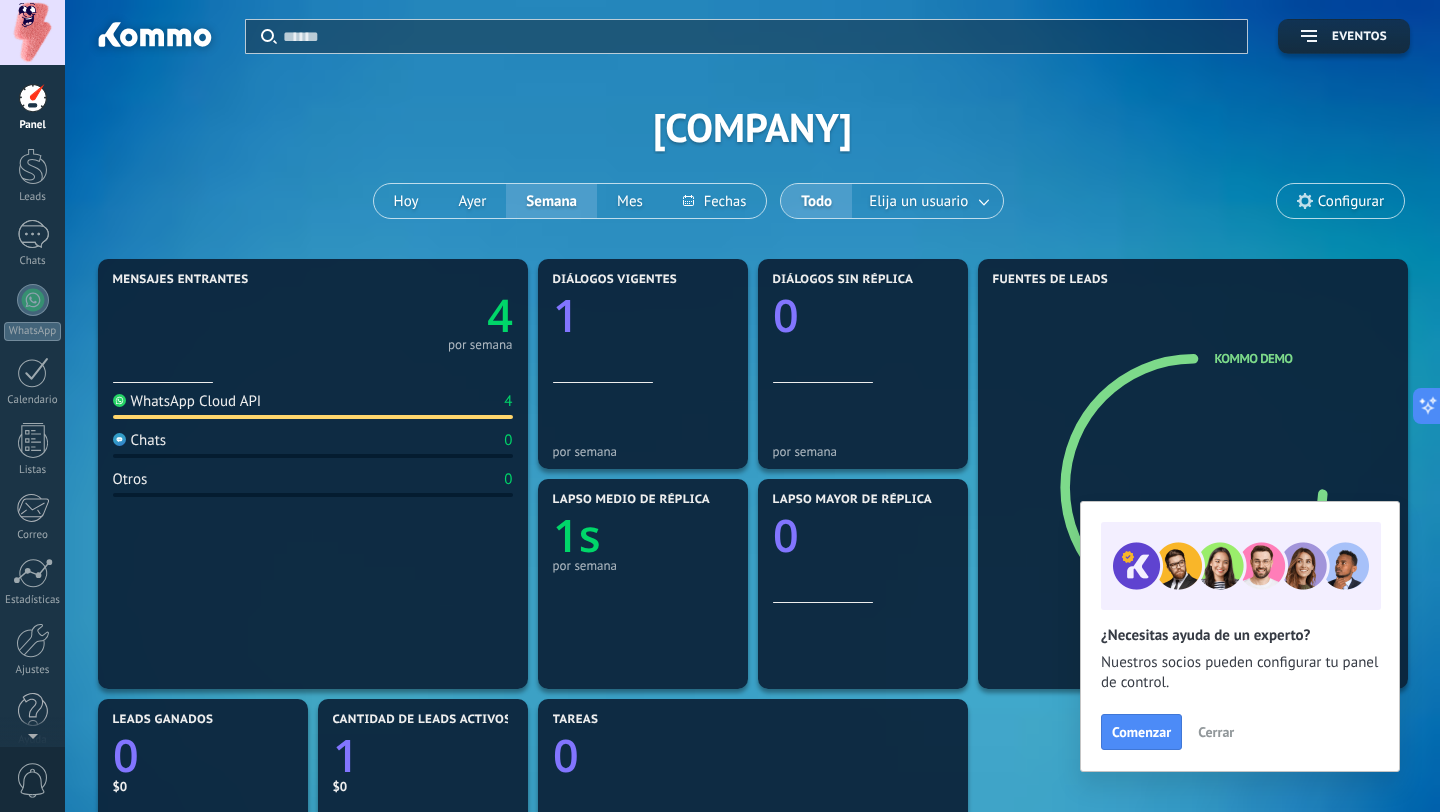 click on "Configurar" at bounding box center [1351, 201] 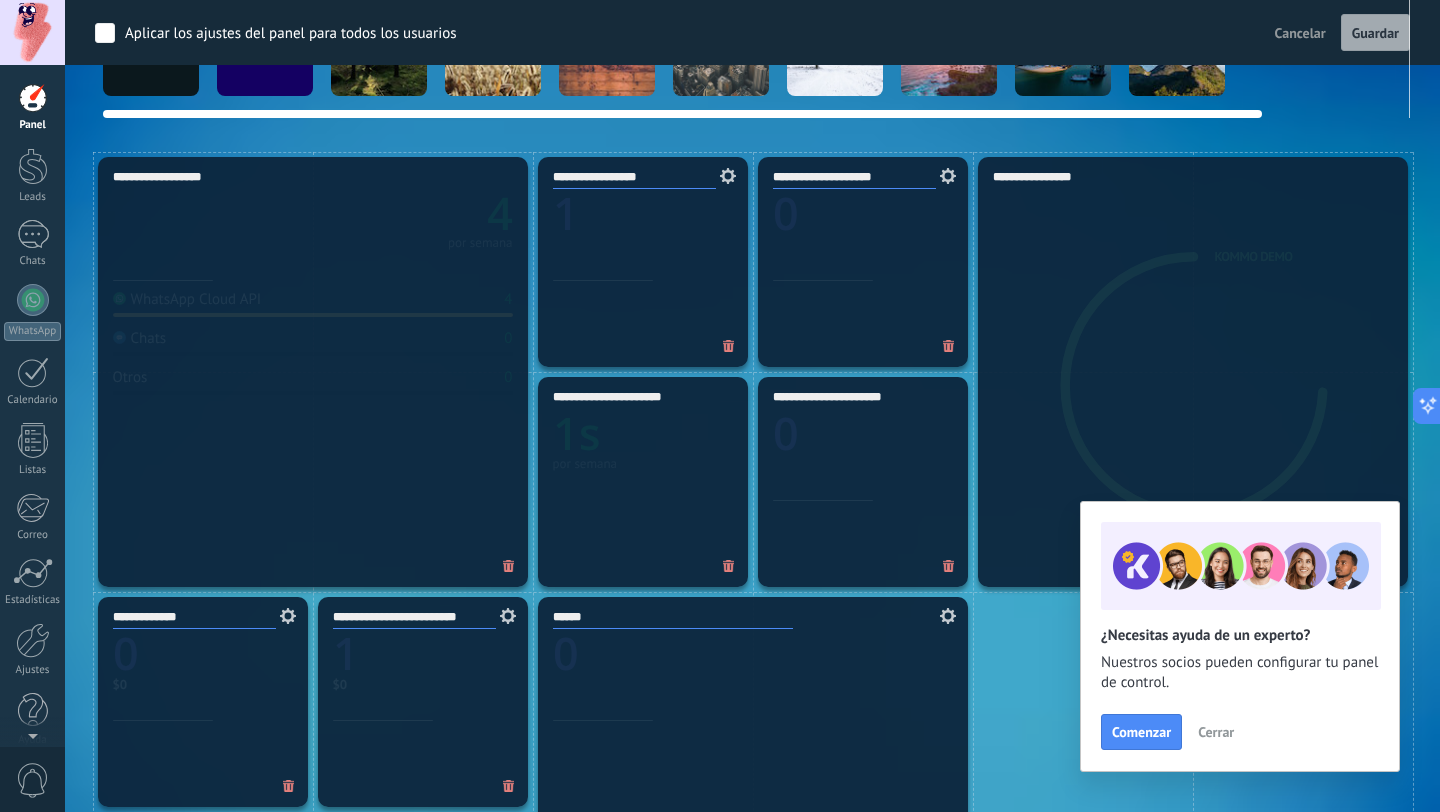 scroll, scrollTop: 0, scrollLeft: 0, axis: both 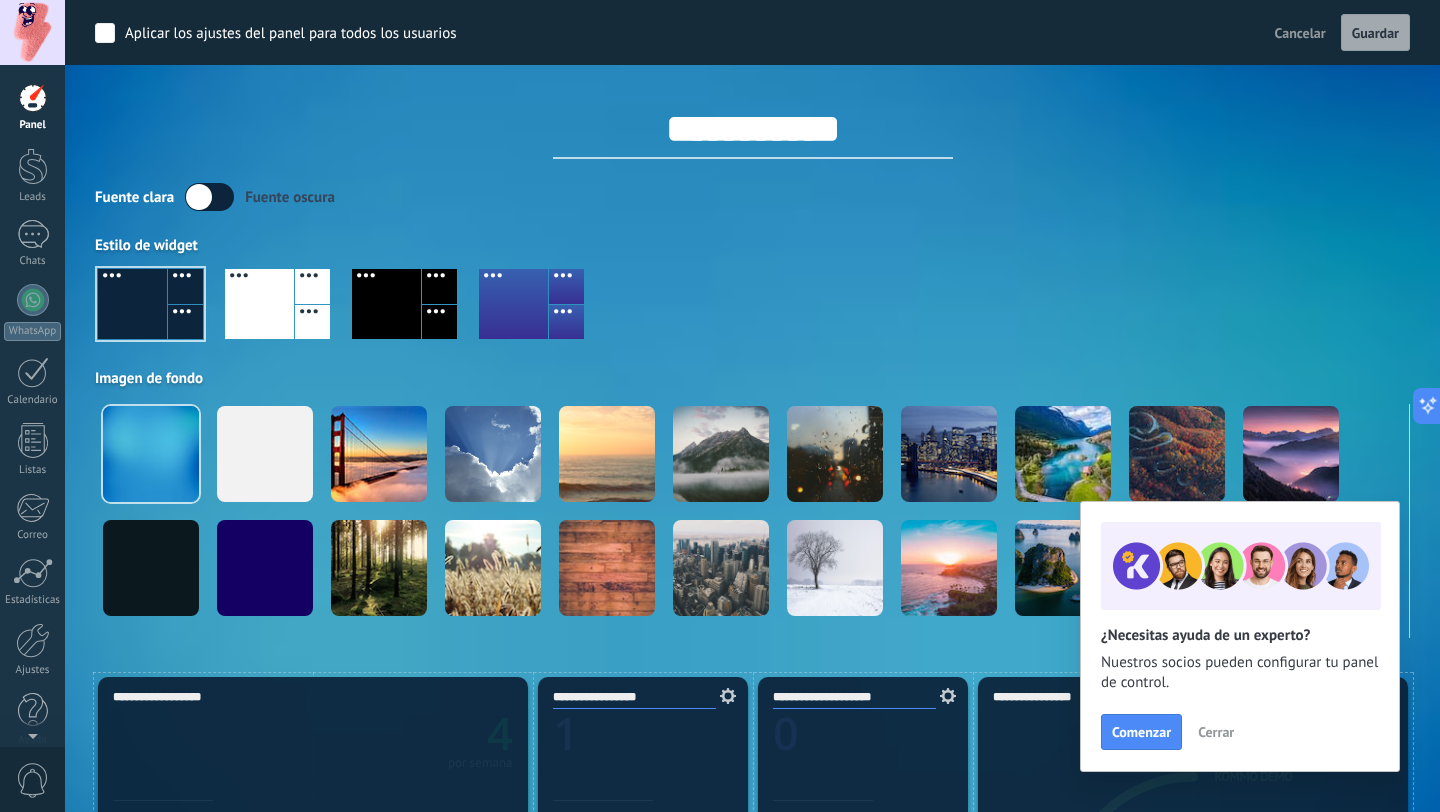 click at bounding box center [33, 98] 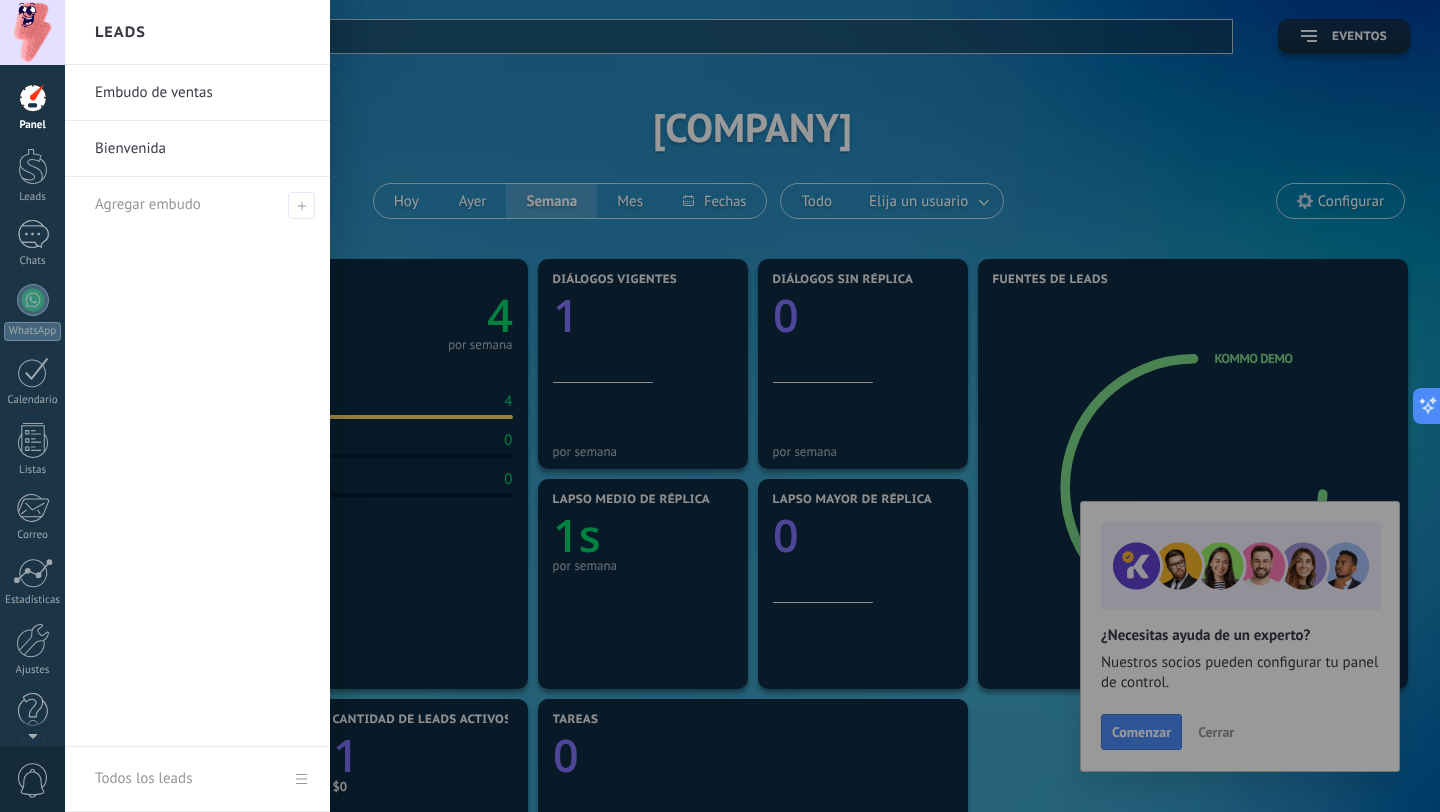 click on "Embudo de ventas" at bounding box center (202, 93) 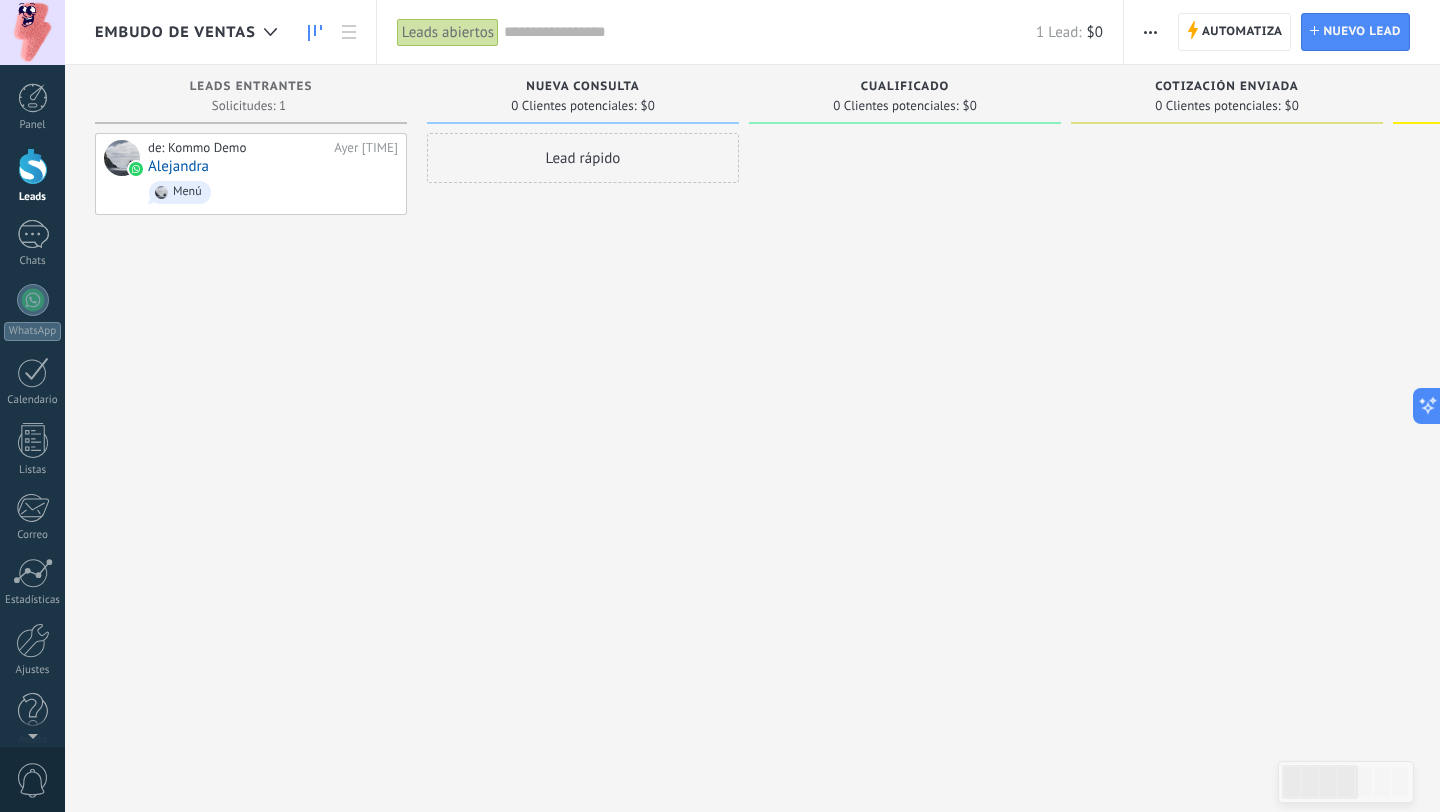 click on "Lead rápido" at bounding box center (583, 158) 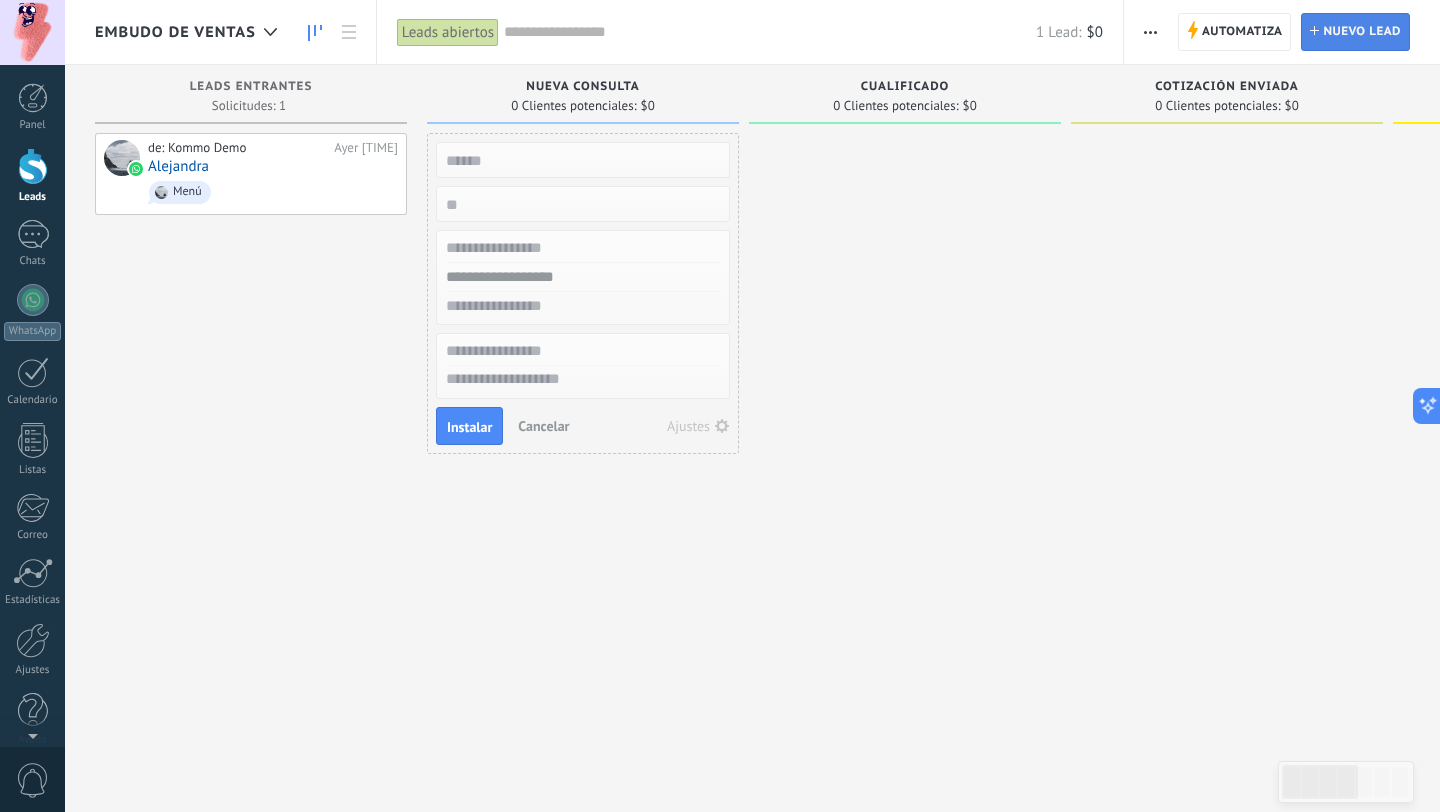 click on "Nuevo lead" at bounding box center [1362, 32] 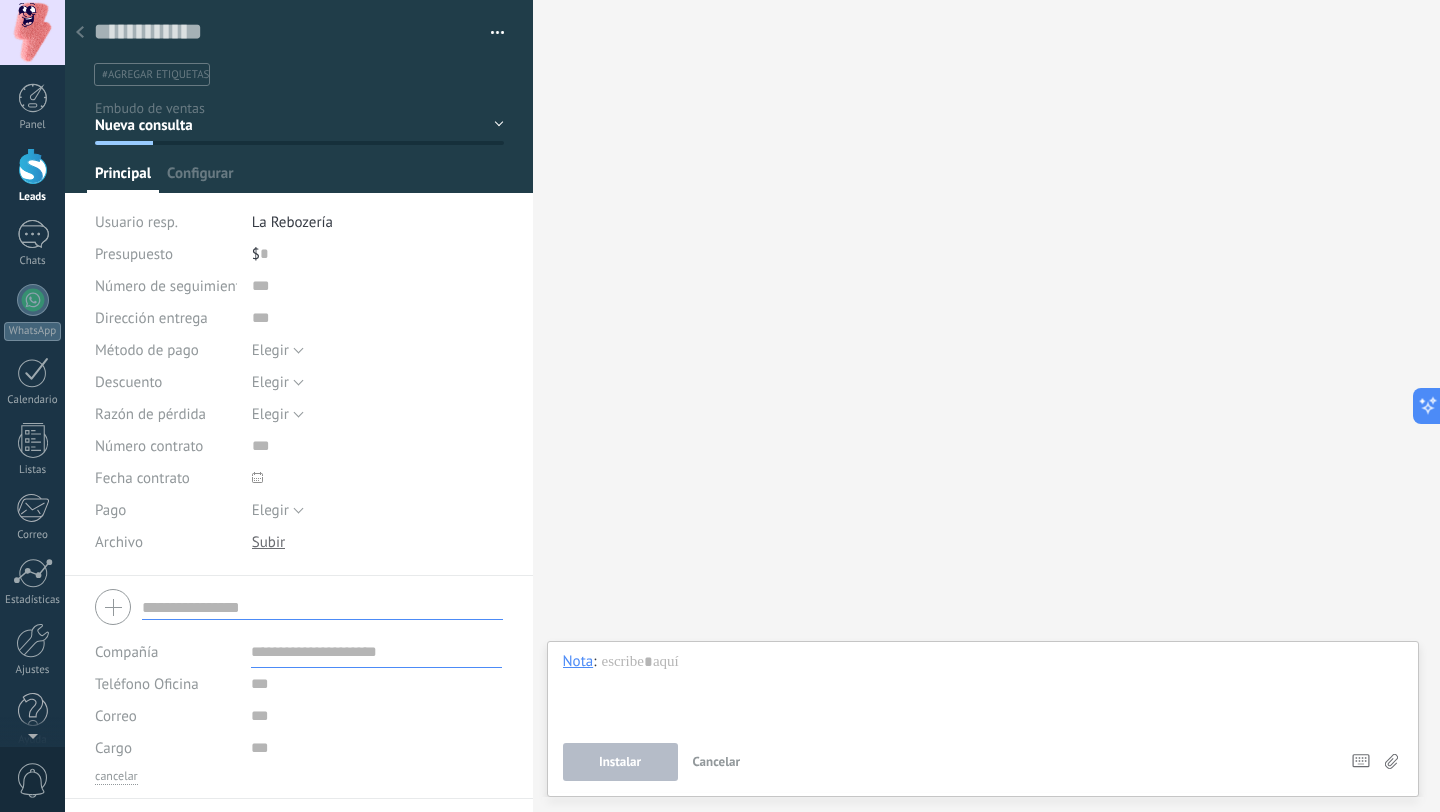 click at bounding box center (80, 33) 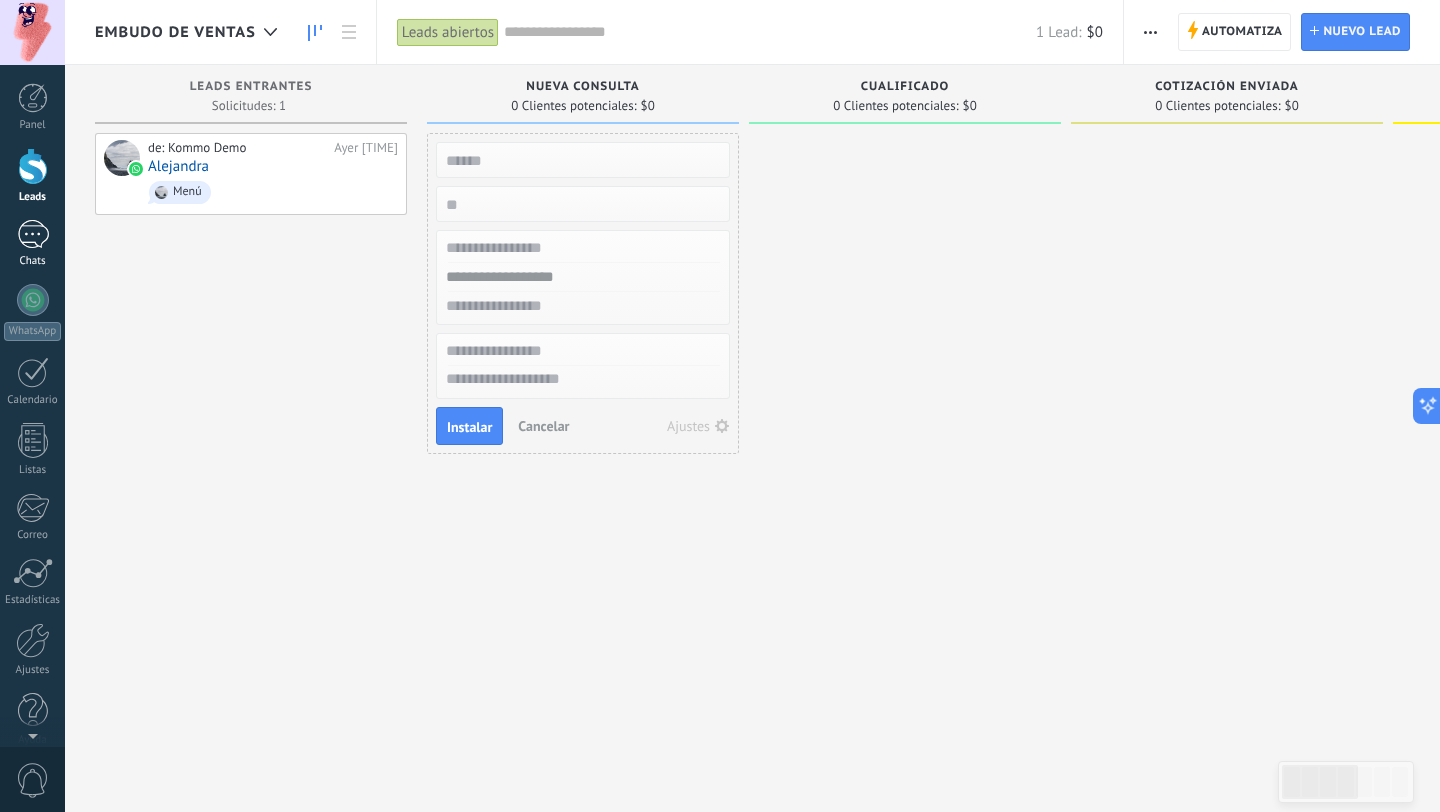 click at bounding box center (33, 234) 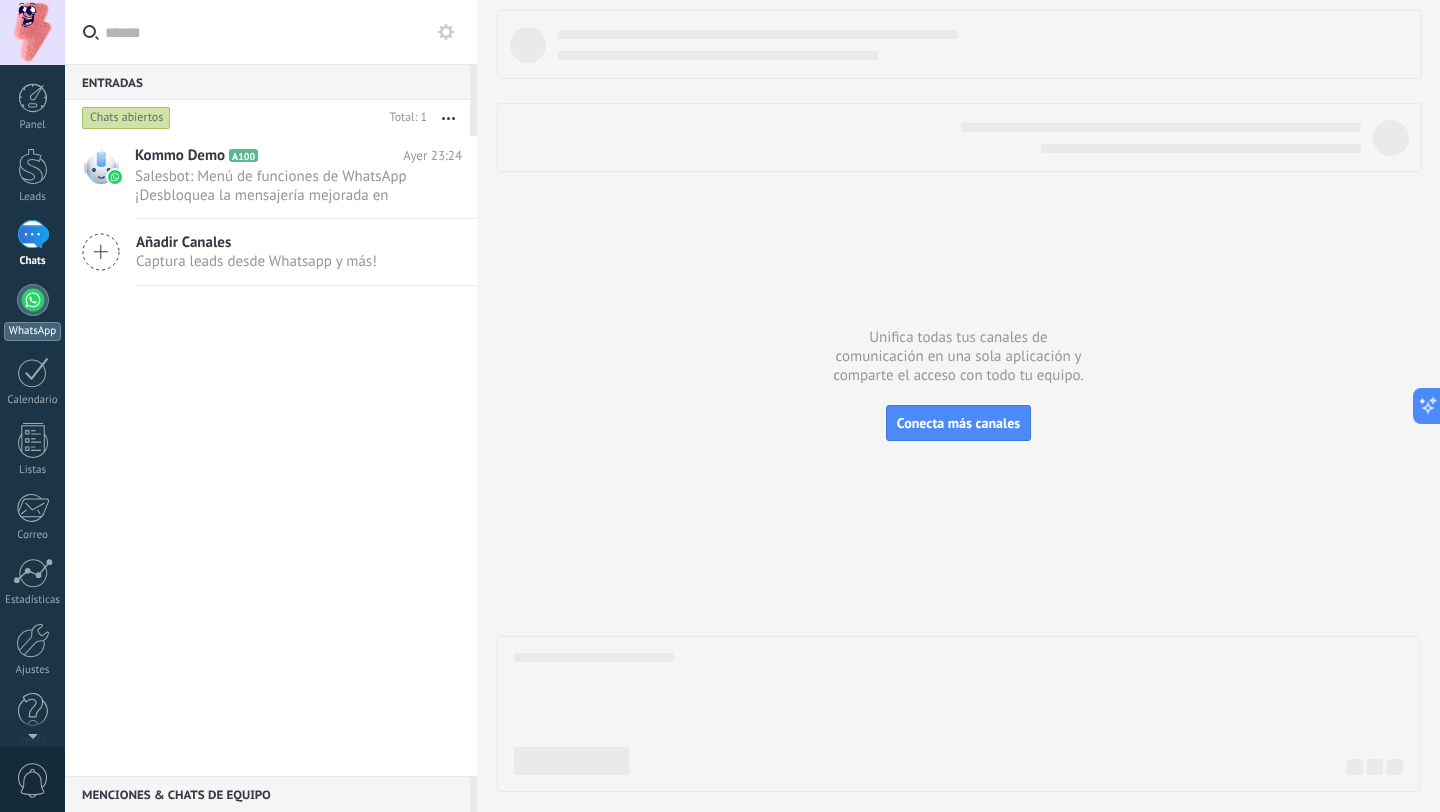 click at bounding box center [33, 300] 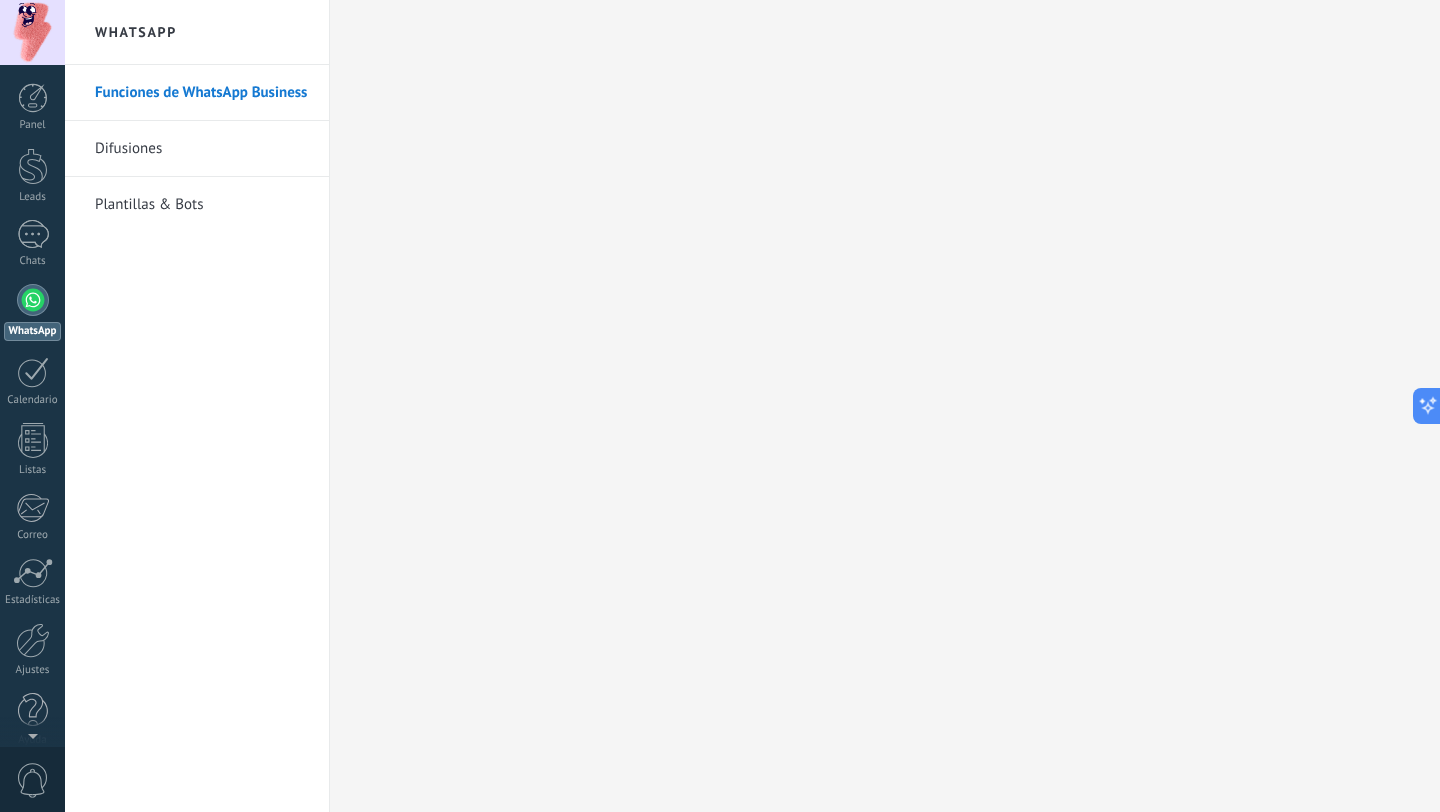 click on "Plantillas & Bots" at bounding box center [202, 205] 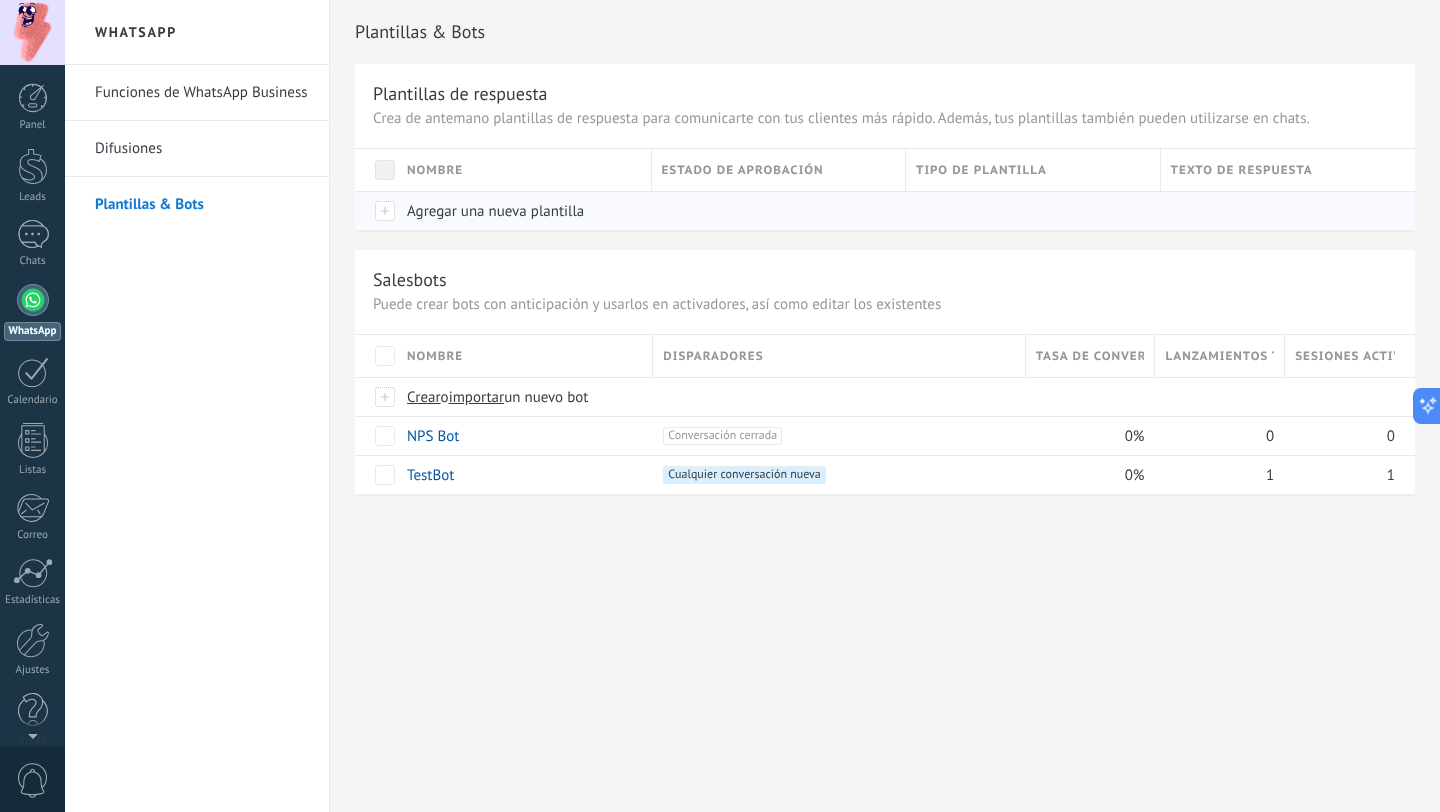 click on "Agregar una nueva plantilla" at bounding box center [519, 211] 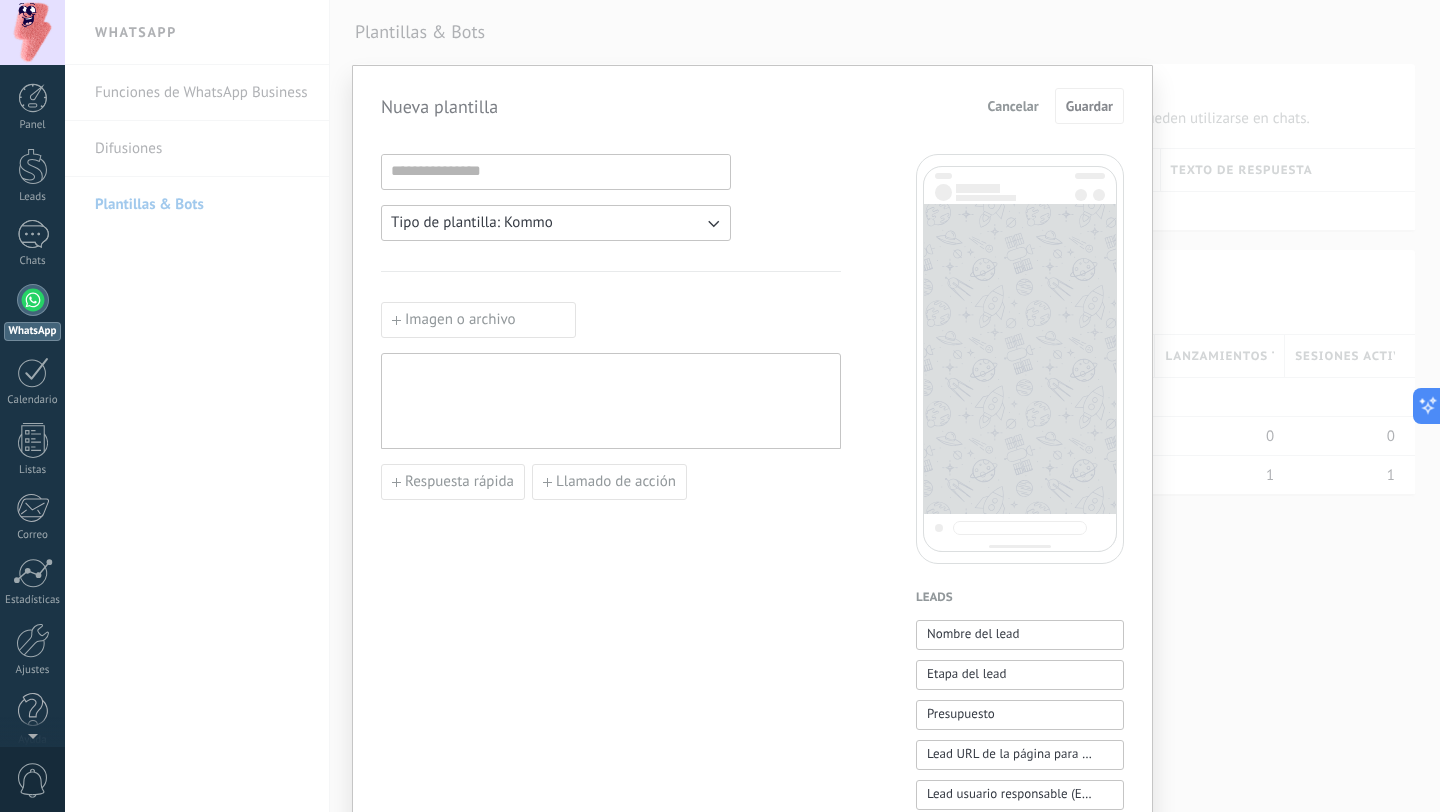 click on "Cancelar" at bounding box center (1013, 106) 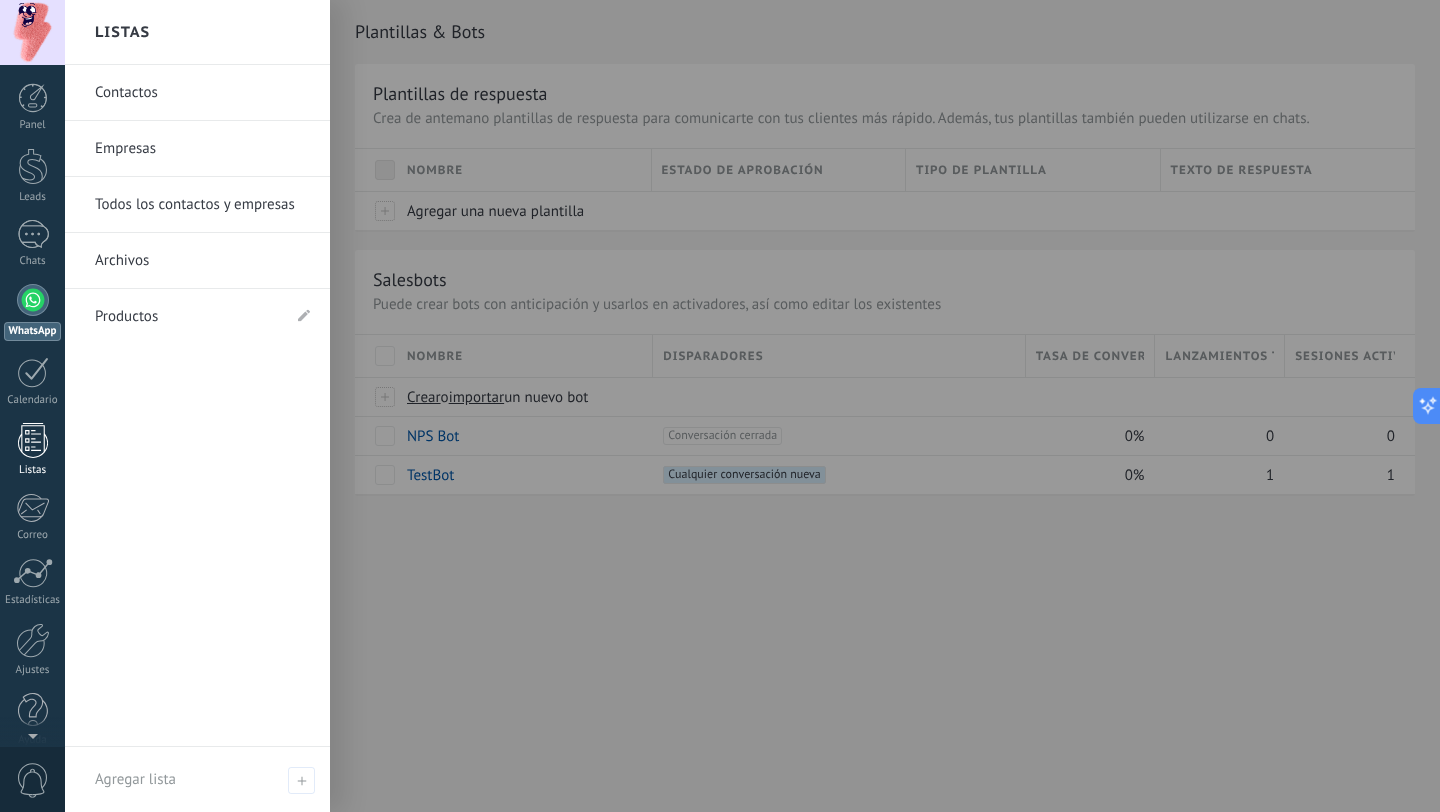 click at bounding box center (33, 440) 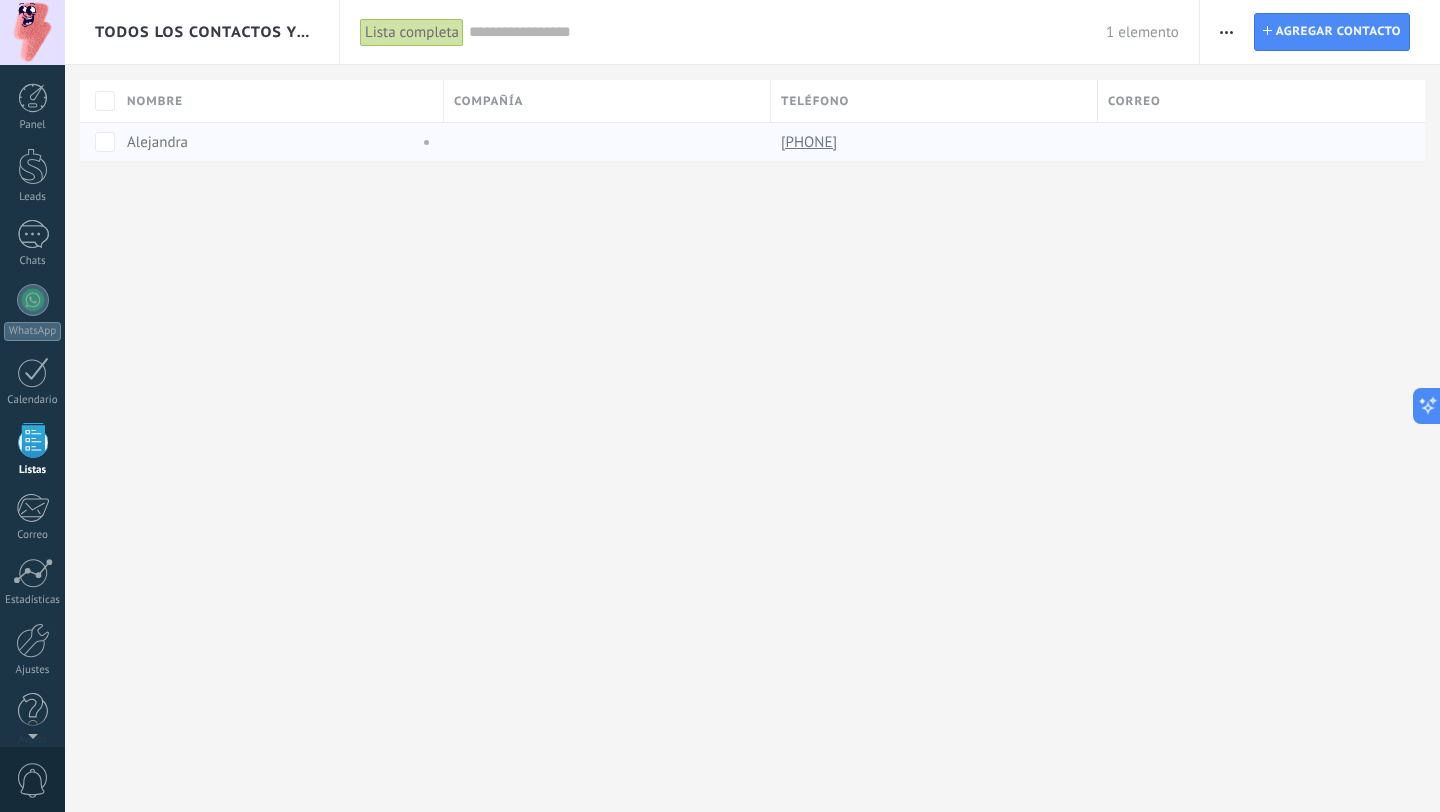 scroll, scrollTop: 20, scrollLeft: 0, axis: vertical 